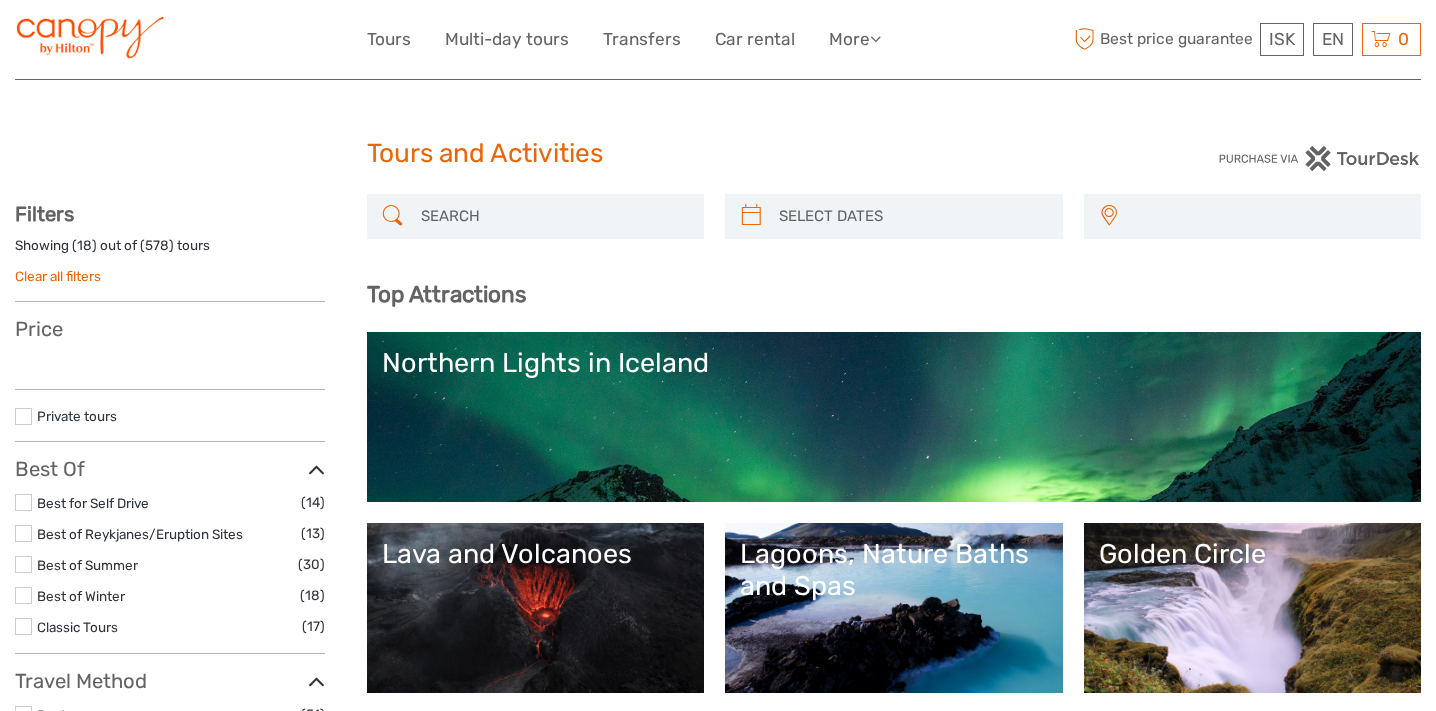 select 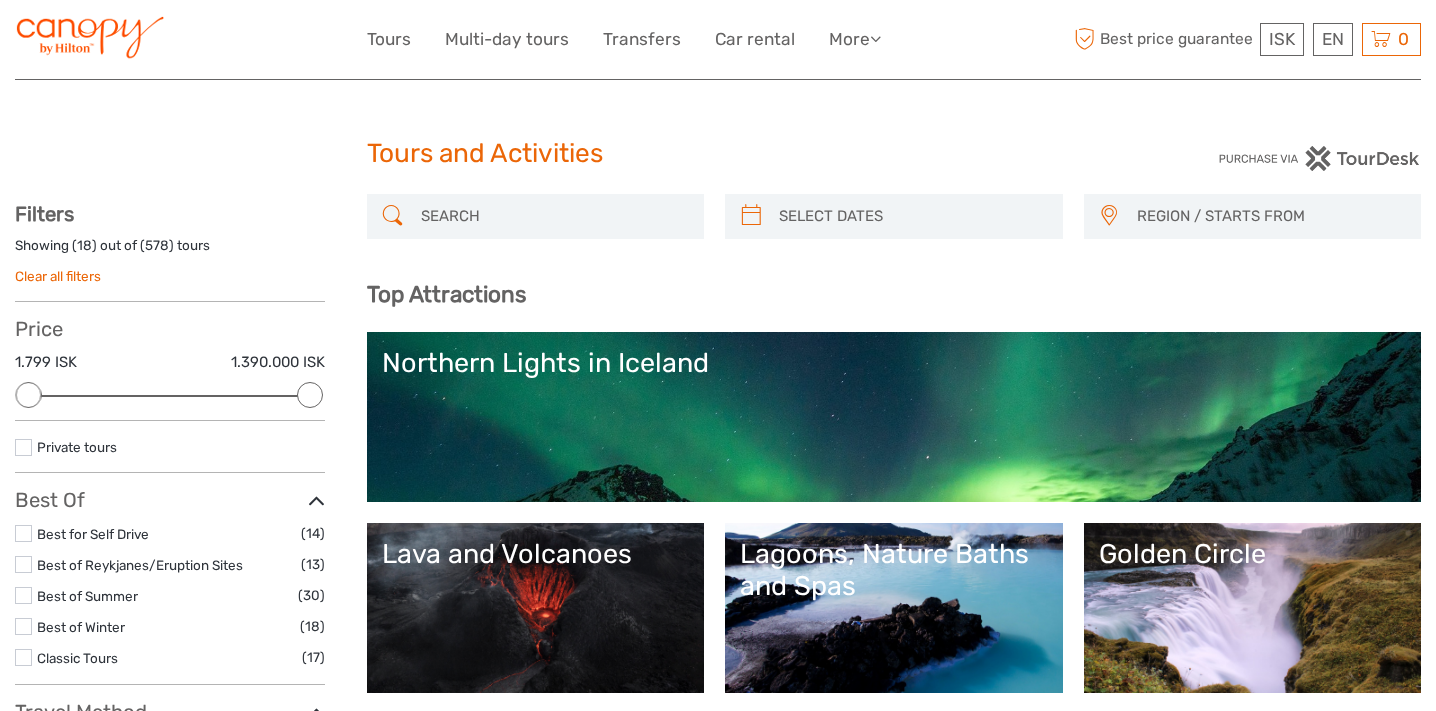 scroll, scrollTop: 0, scrollLeft: 0, axis: both 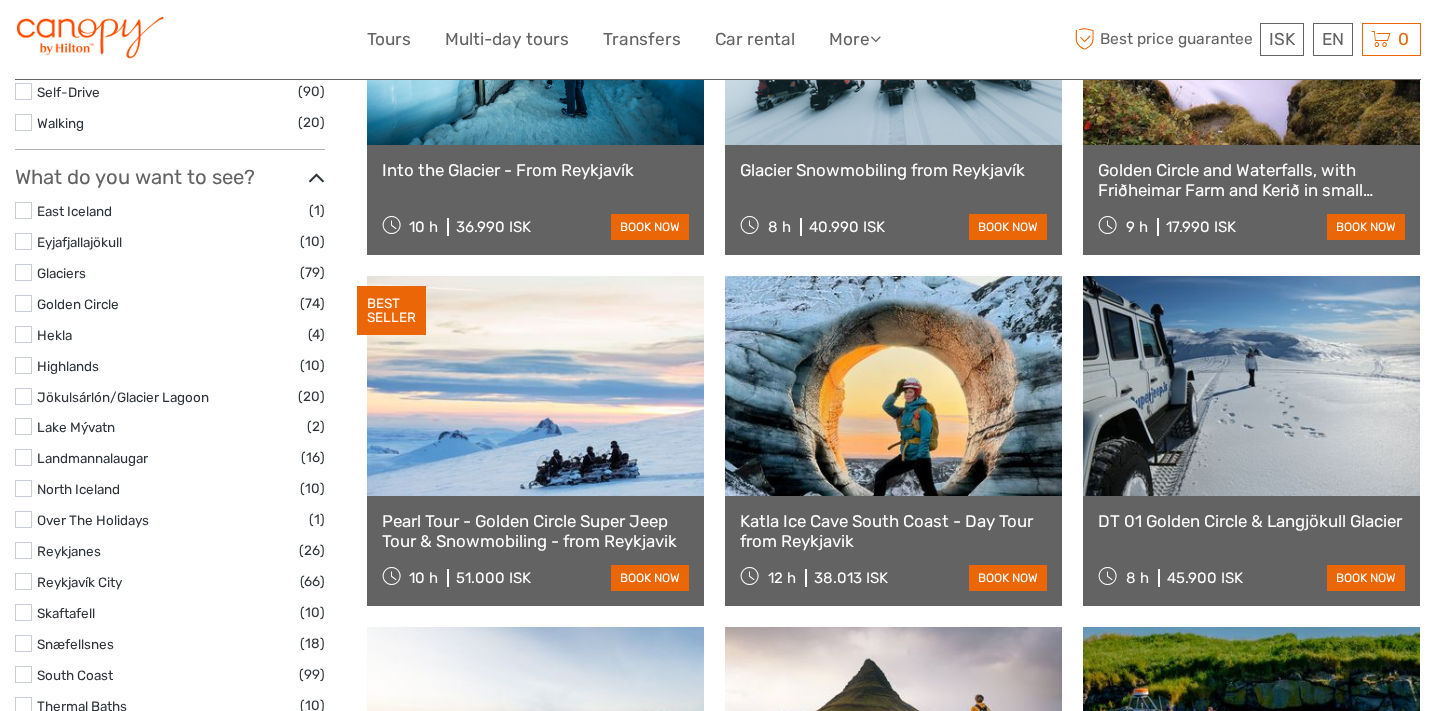 click at bounding box center (23, 303) 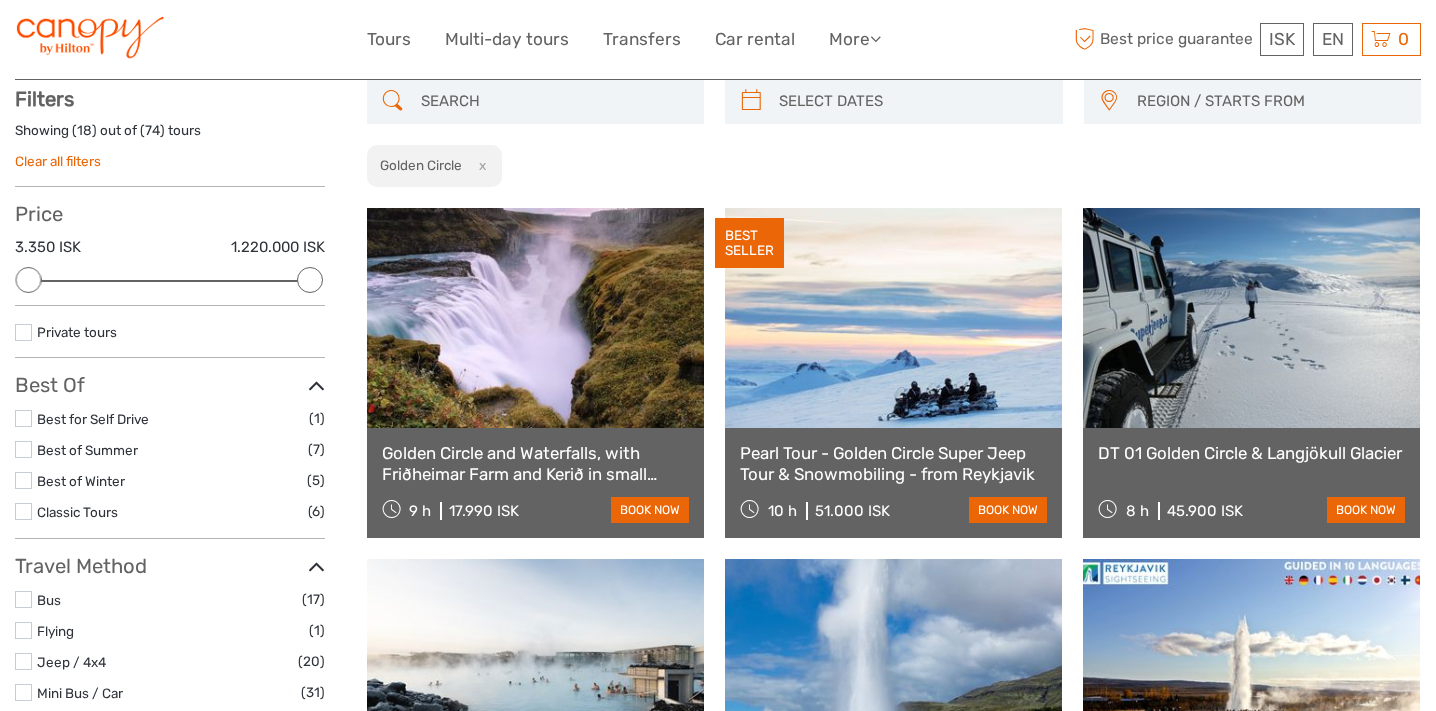 scroll, scrollTop: 113, scrollLeft: 0, axis: vertical 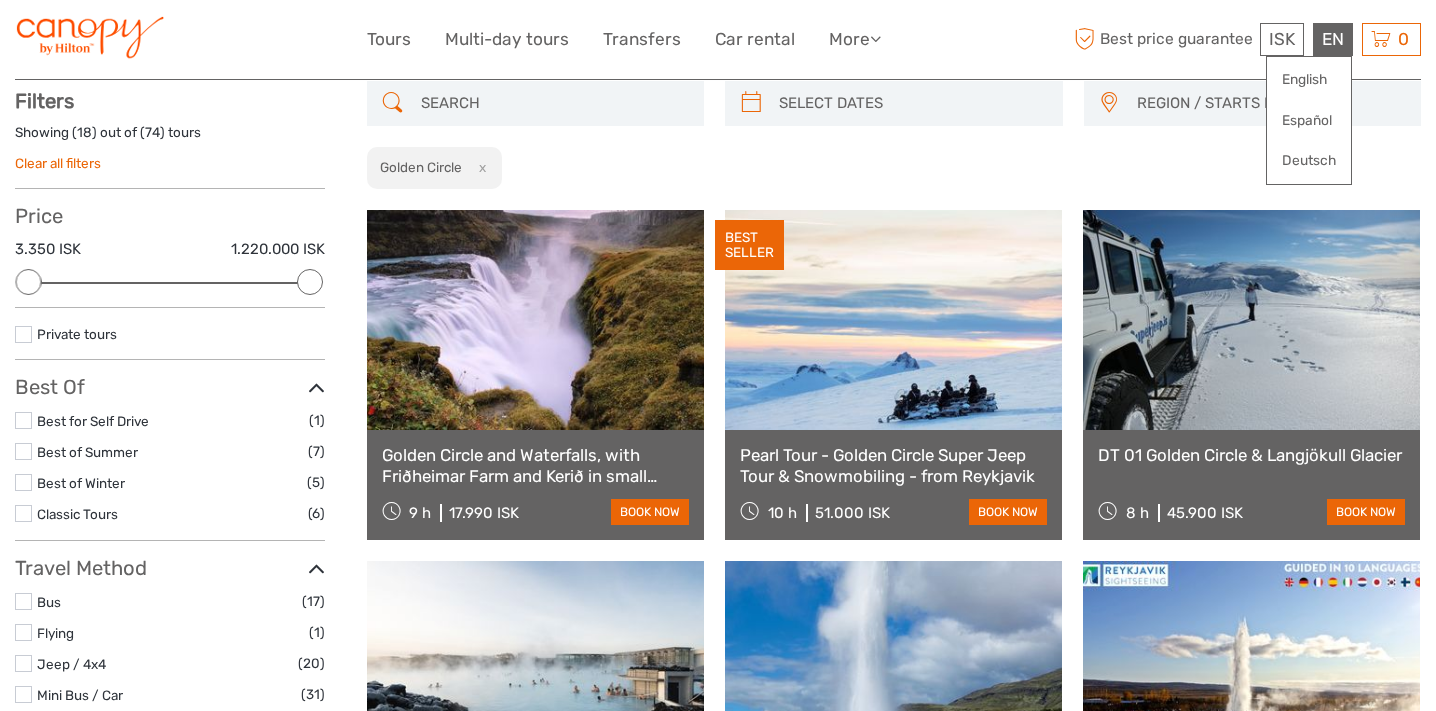 click on "EN
English
Español
Deutsch" at bounding box center (1333, 39) 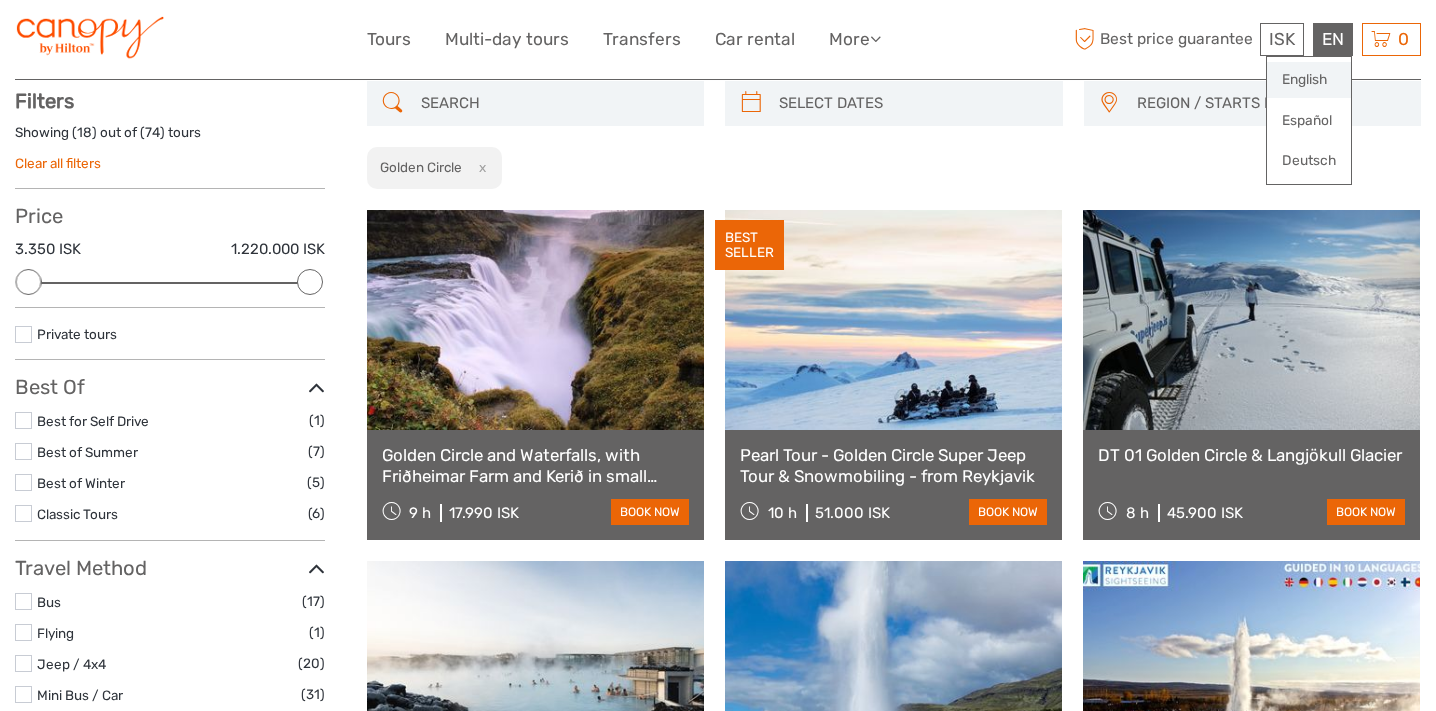 click on "English" at bounding box center [1309, 80] 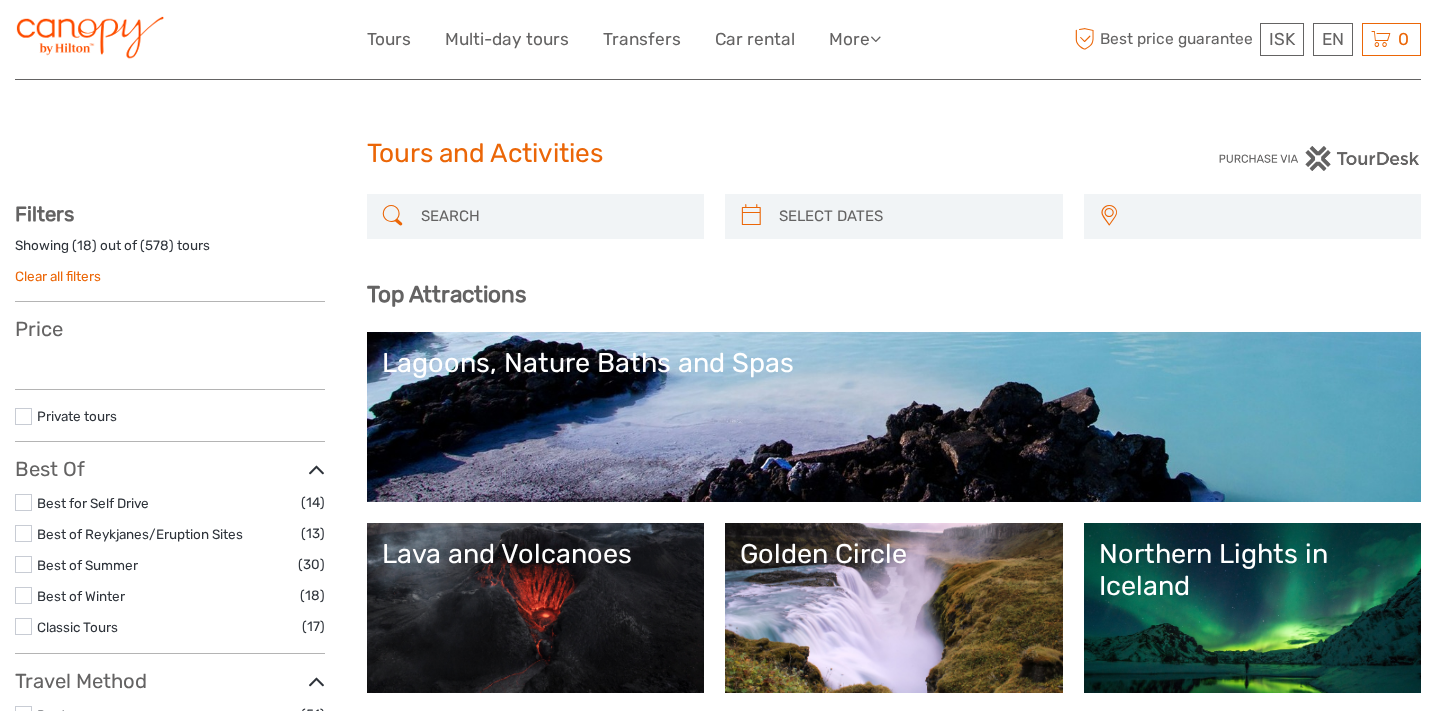 select 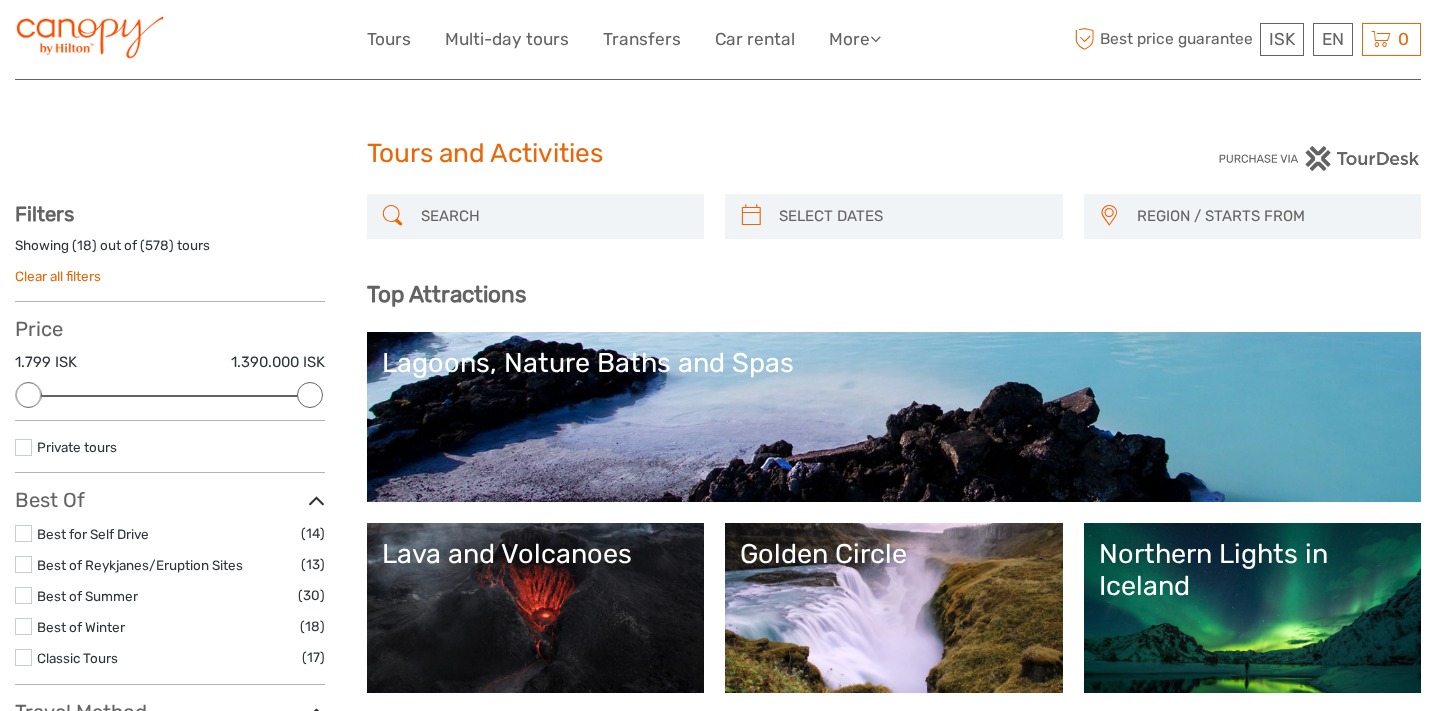 scroll, scrollTop: 0, scrollLeft: 0, axis: both 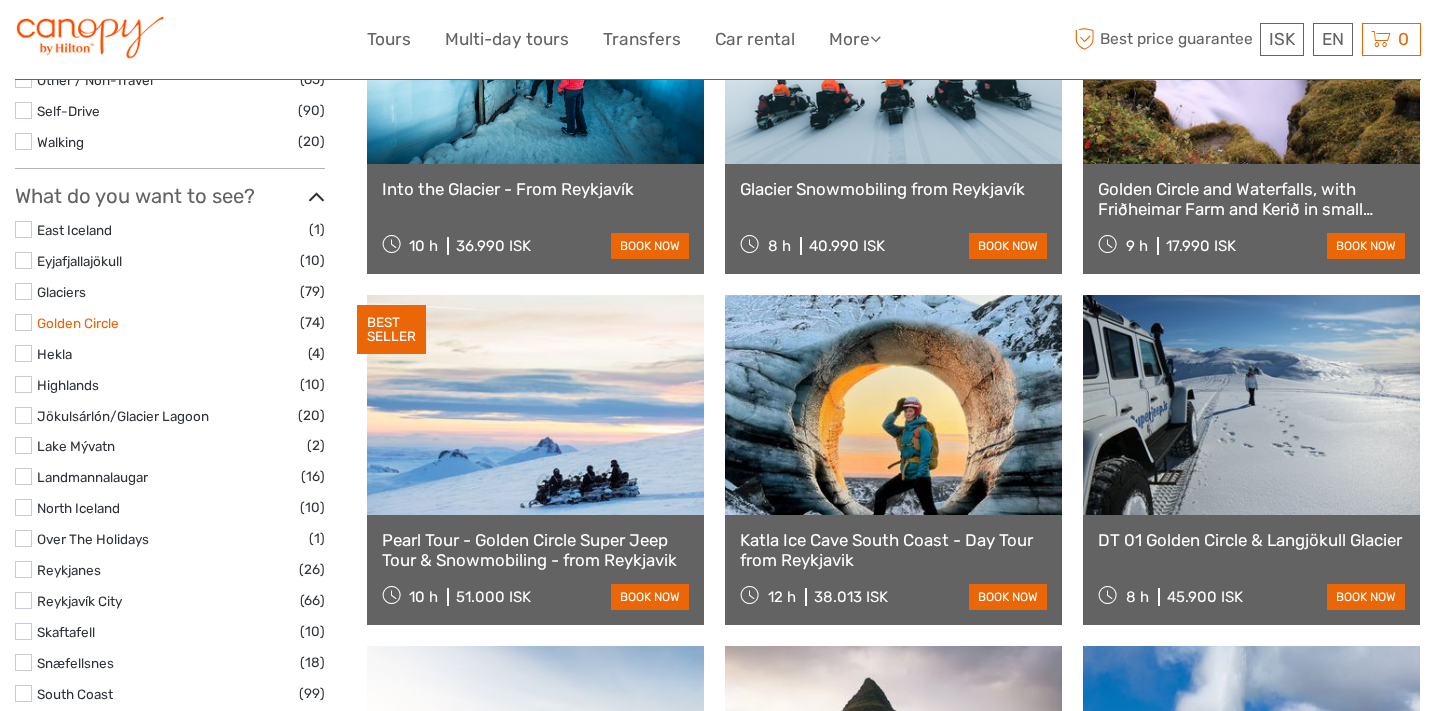 click on "Golden Circle" at bounding box center [78, 323] 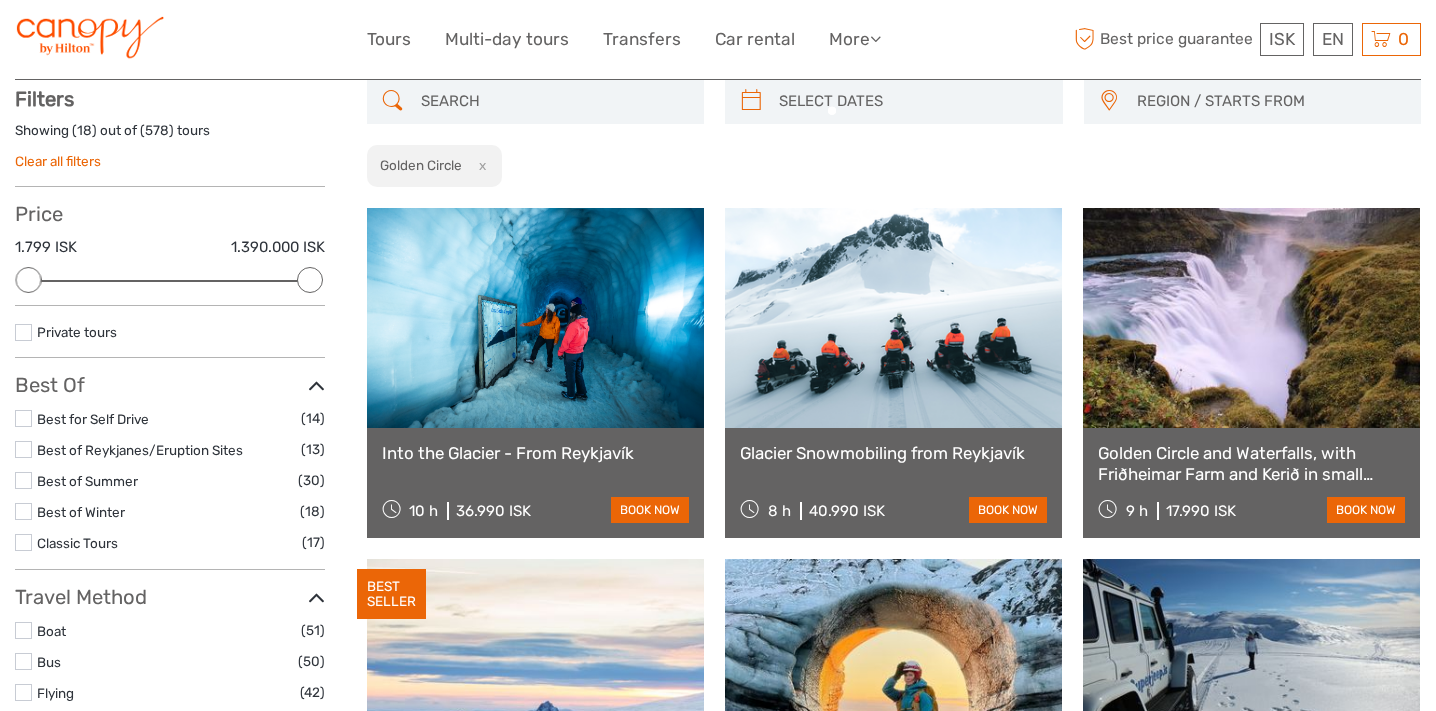 scroll, scrollTop: 113, scrollLeft: 0, axis: vertical 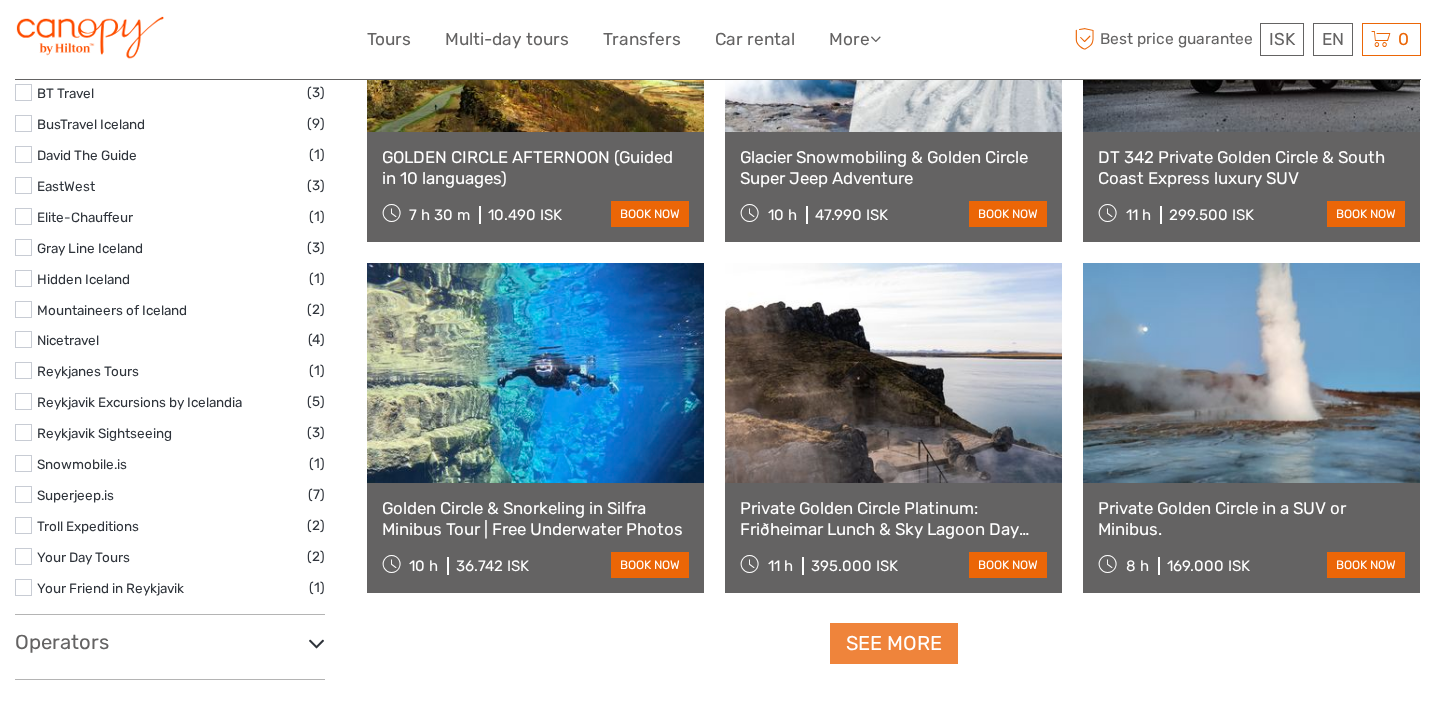 click on "See more" at bounding box center [894, 643] 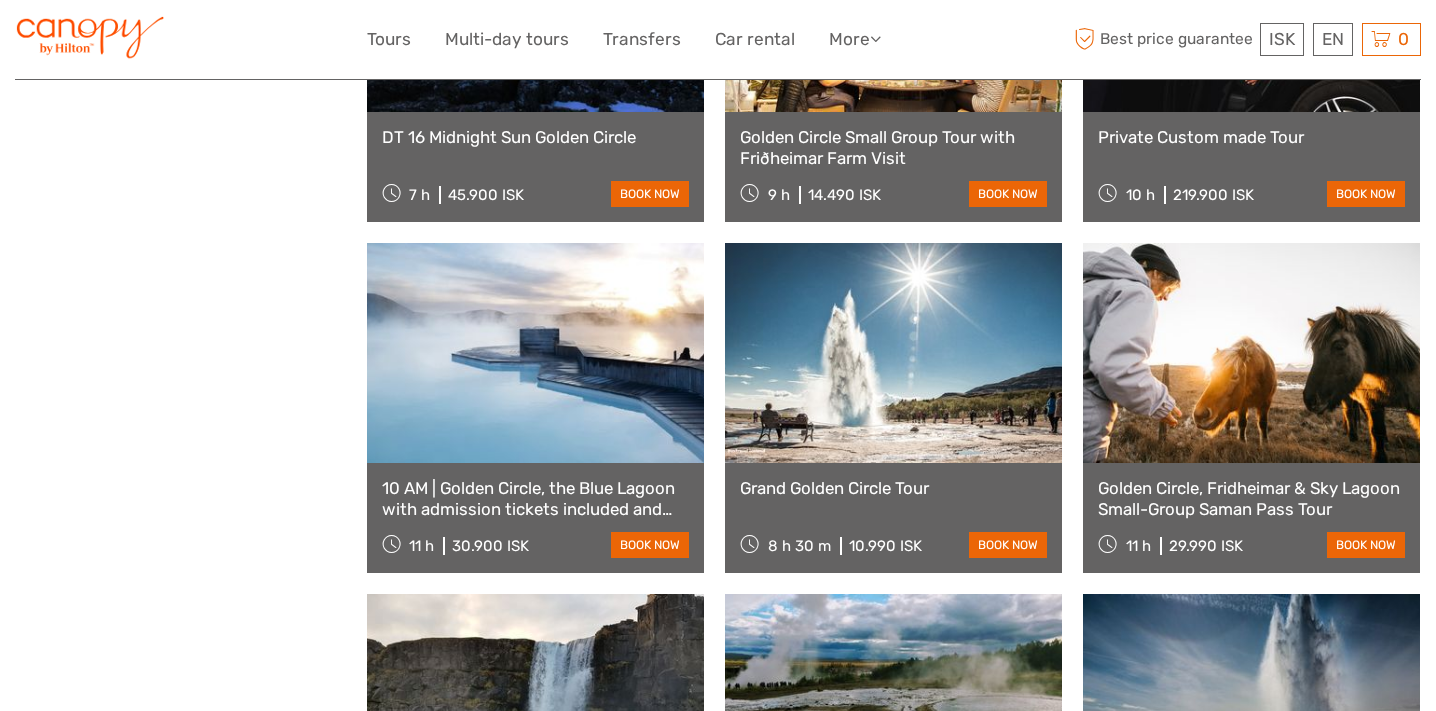 scroll, scrollTop: 2896, scrollLeft: 0, axis: vertical 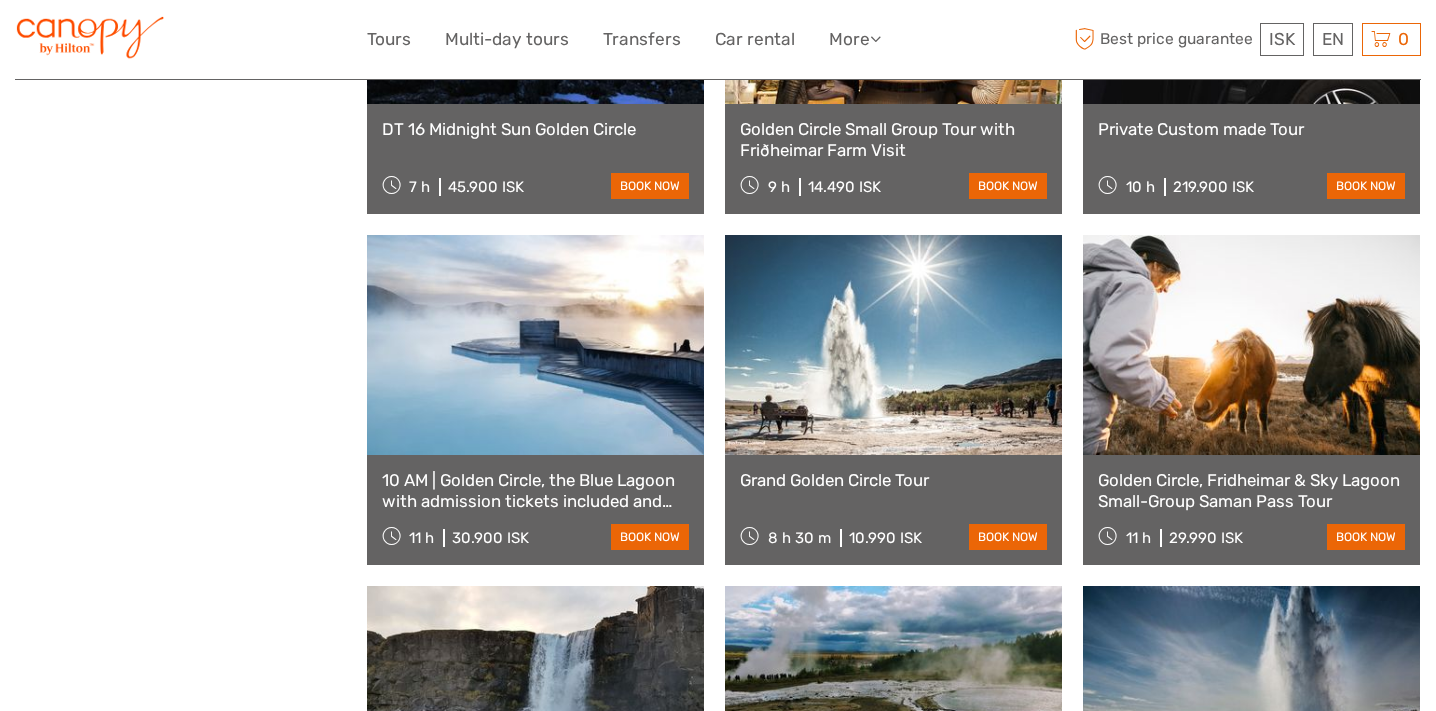 click on "Golden Circle, Fridheimar & Sky Lagoon Small-Group Saman Pass Tour" at bounding box center (1251, 490) 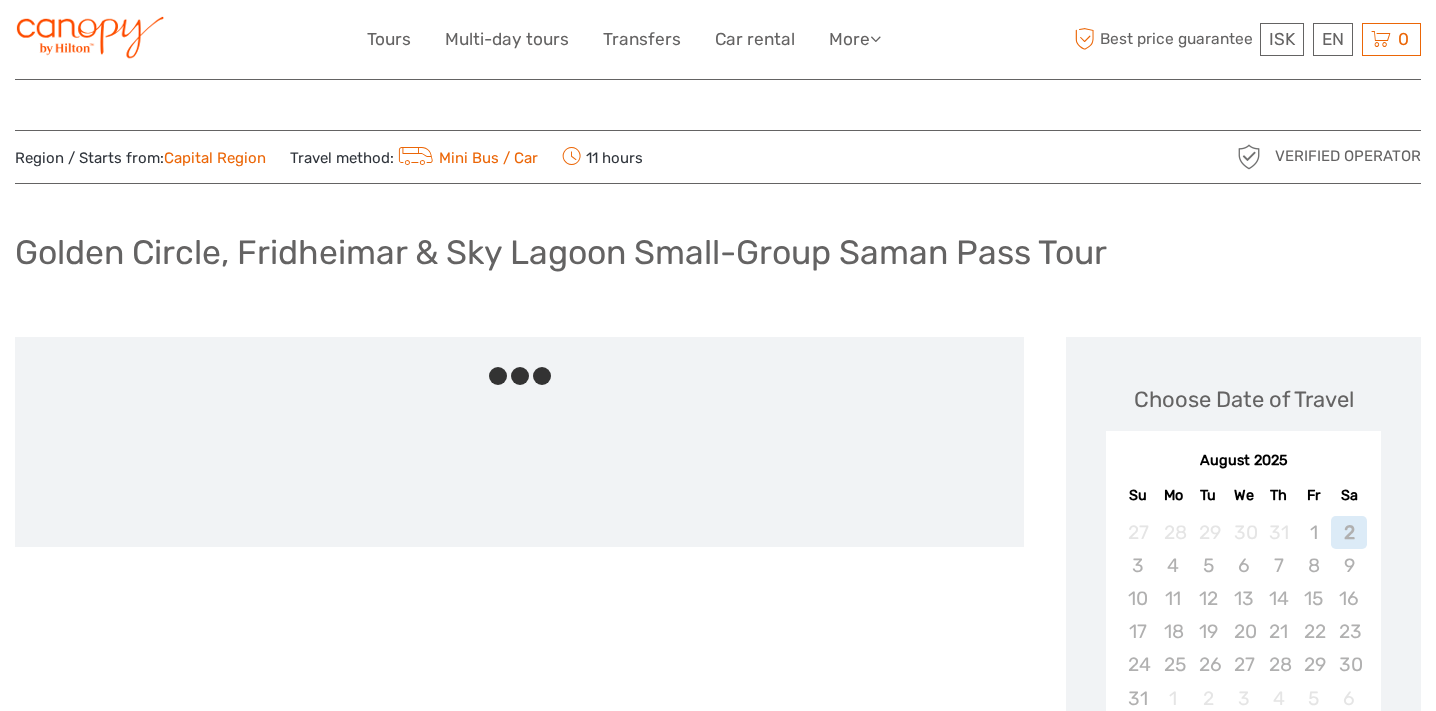 scroll, scrollTop: 0, scrollLeft: 0, axis: both 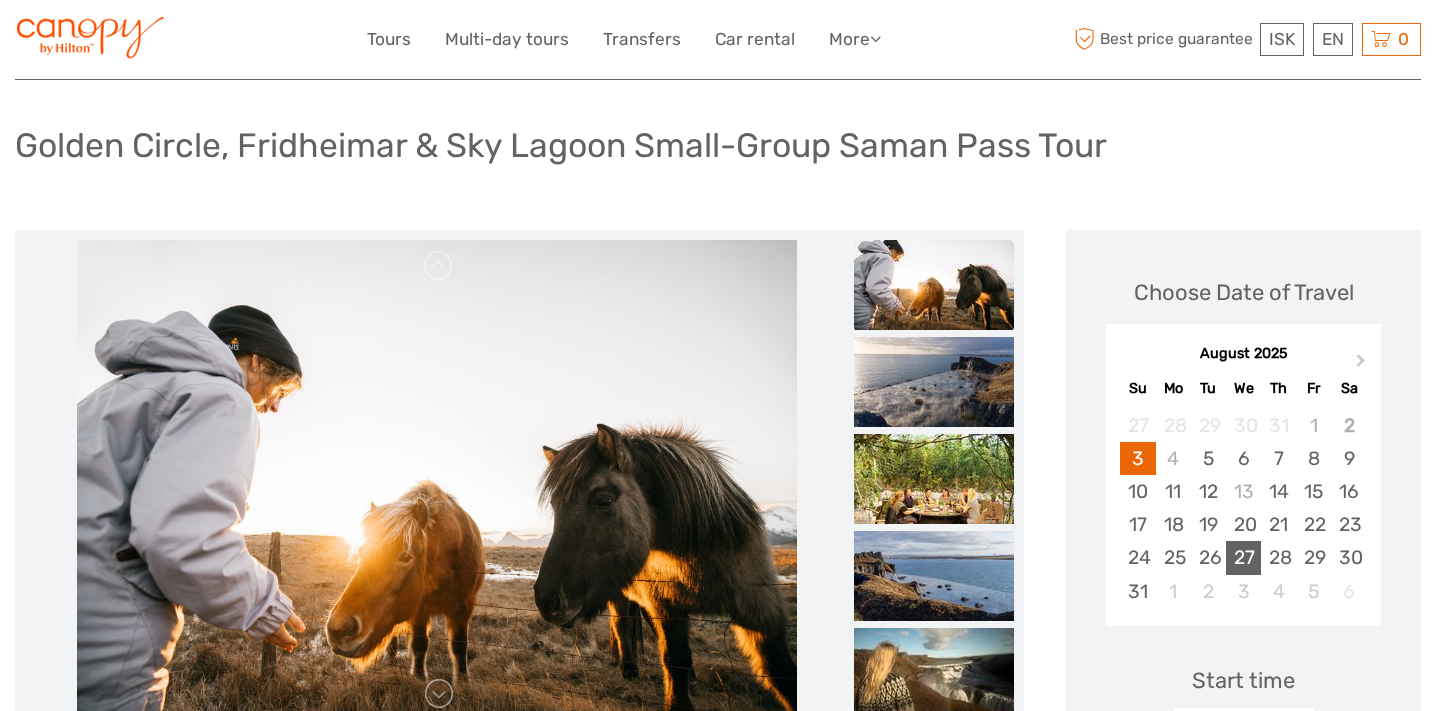 click on "27" at bounding box center [1243, 557] 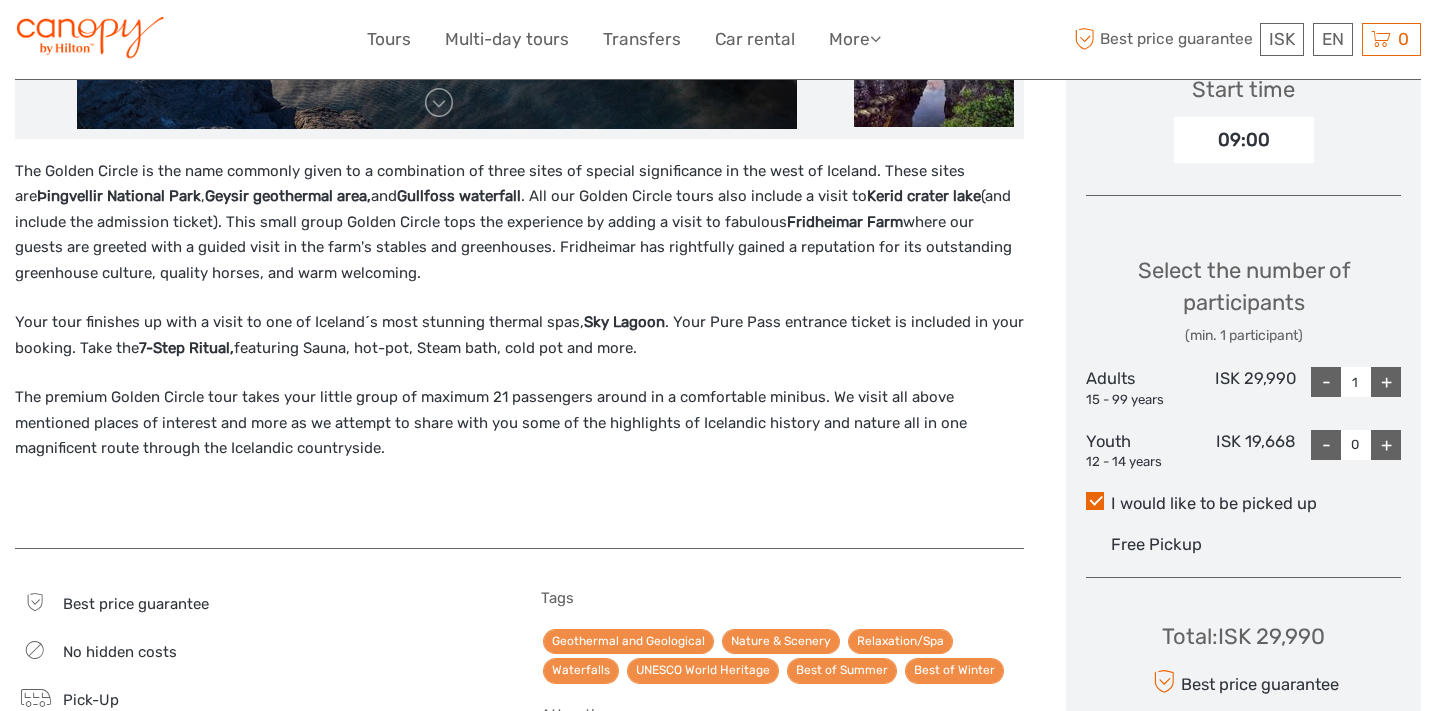 scroll, scrollTop: 696, scrollLeft: 0, axis: vertical 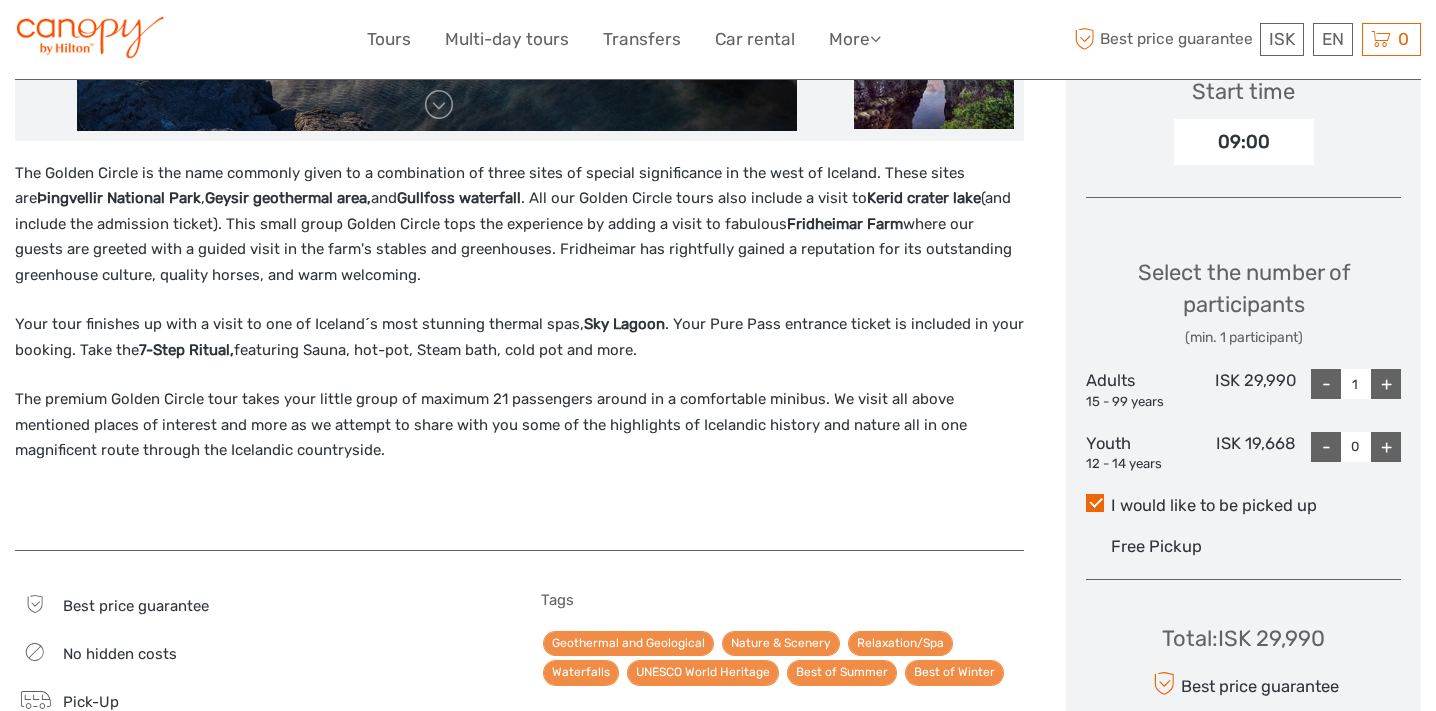 click on "+" at bounding box center [1386, 384] 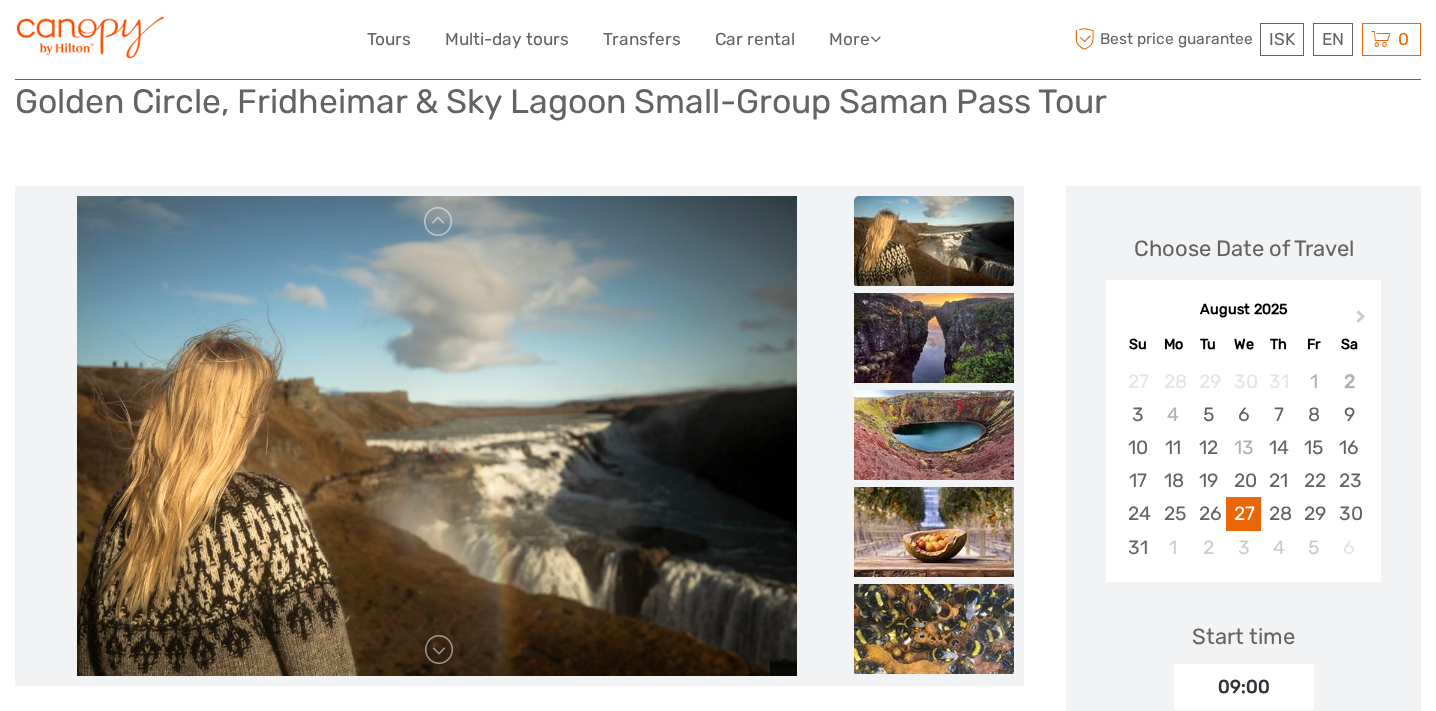 scroll, scrollTop: 139, scrollLeft: 0, axis: vertical 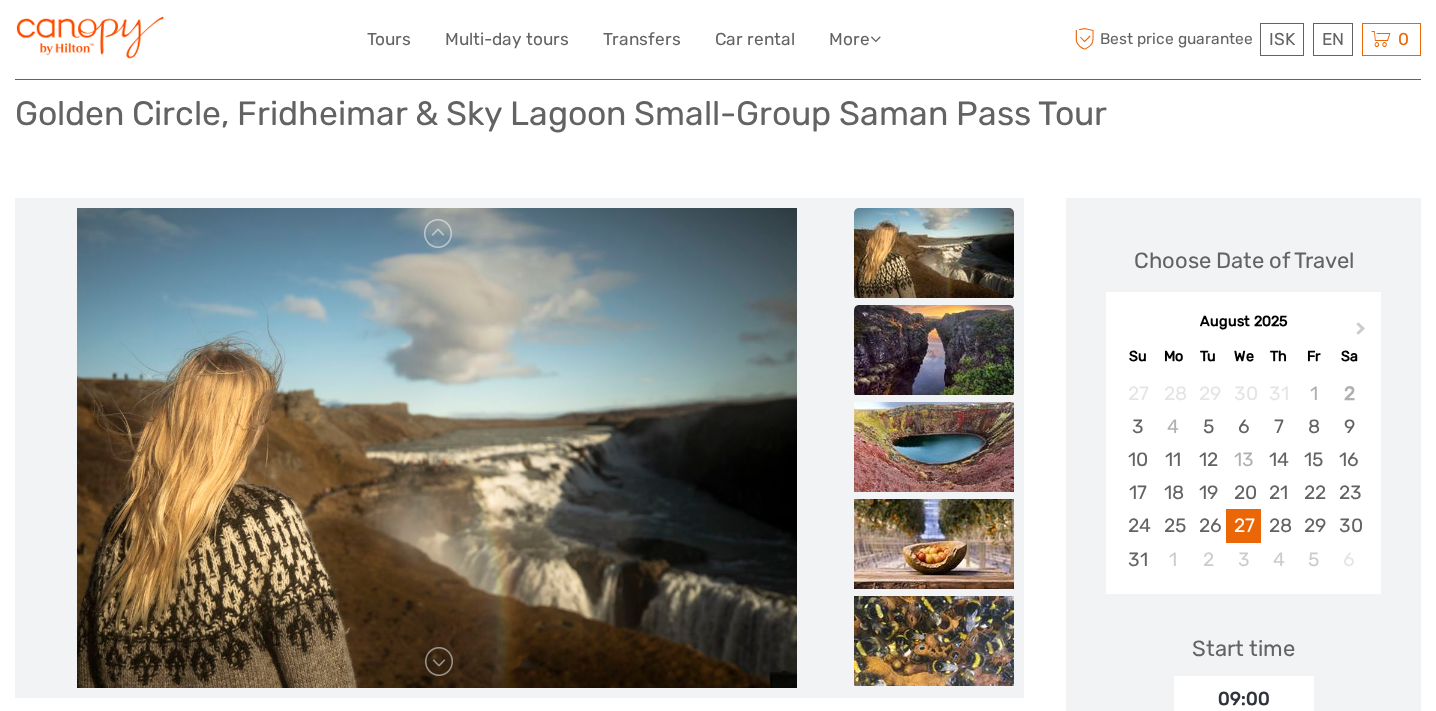 click at bounding box center [934, 350] 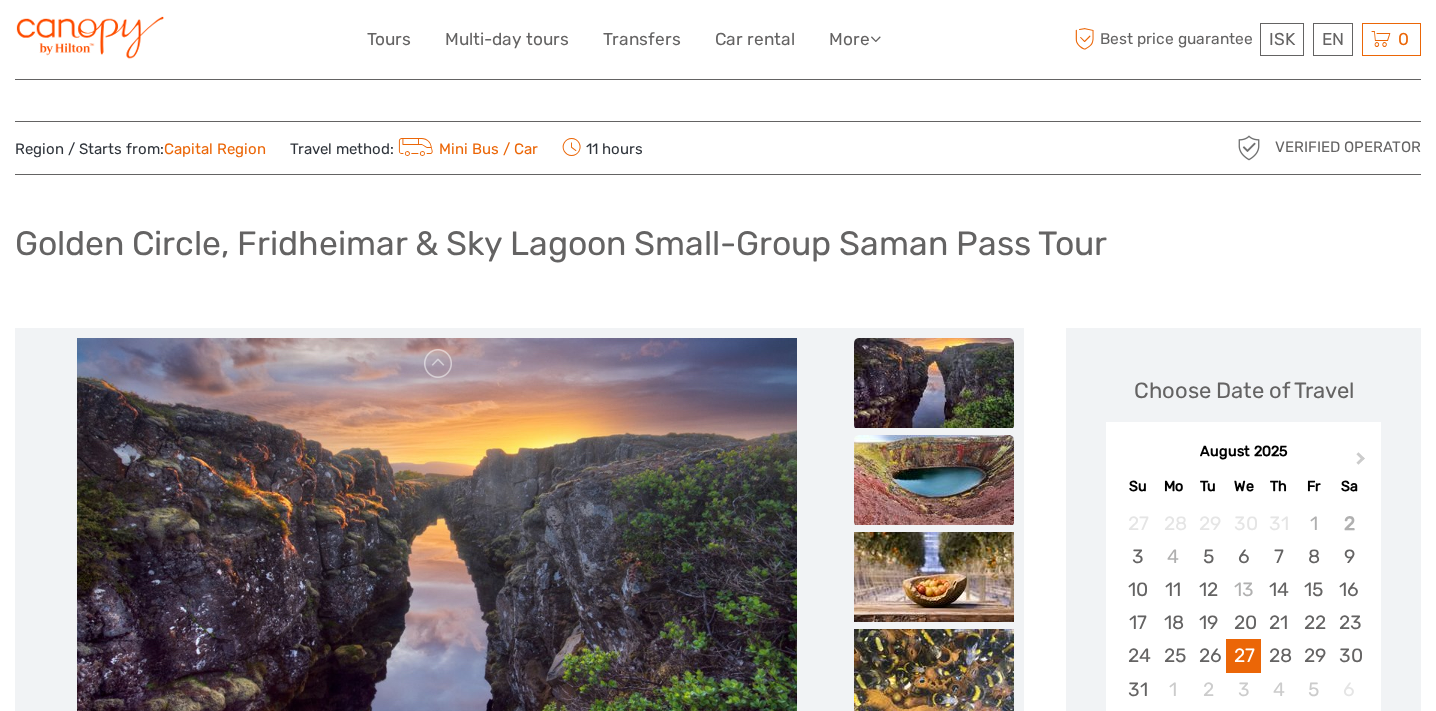 scroll, scrollTop: 0, scrollLeft: 0, axis: both 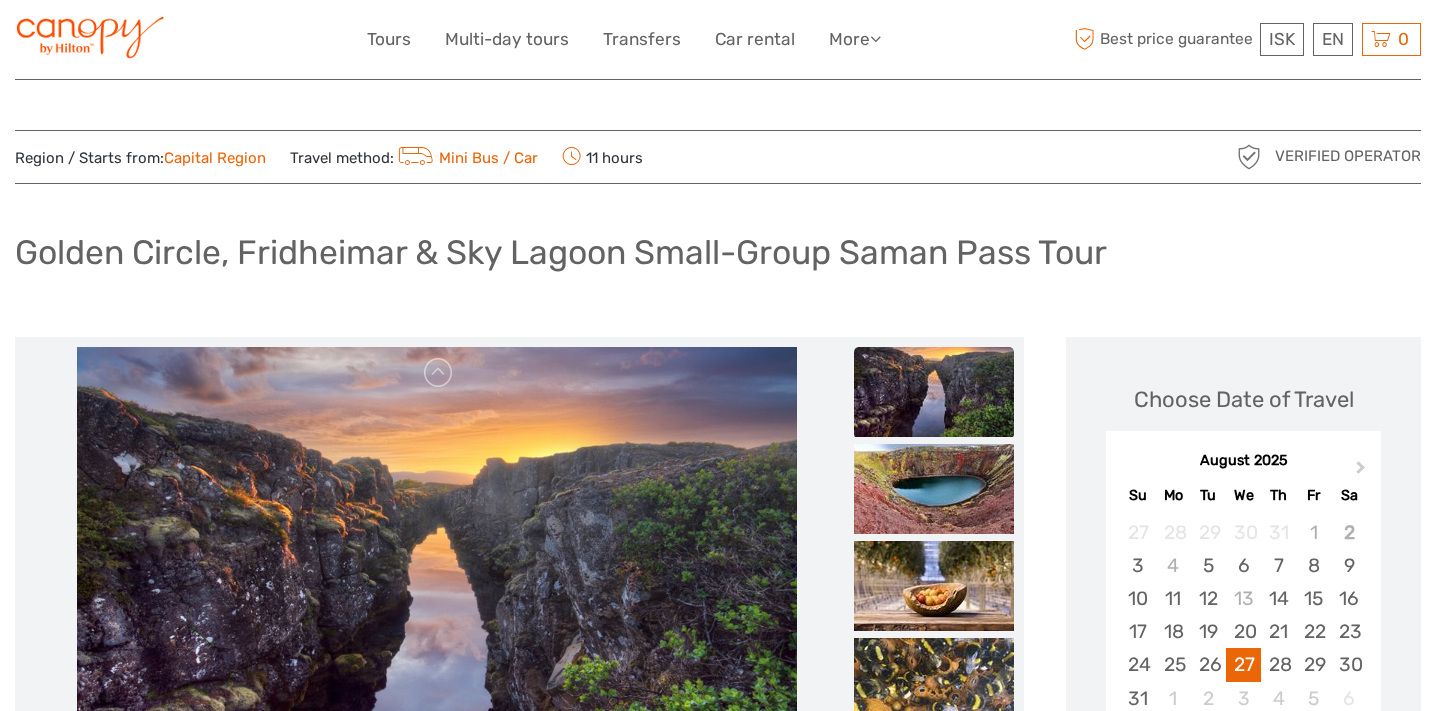 click at bounding box center [934, 392] 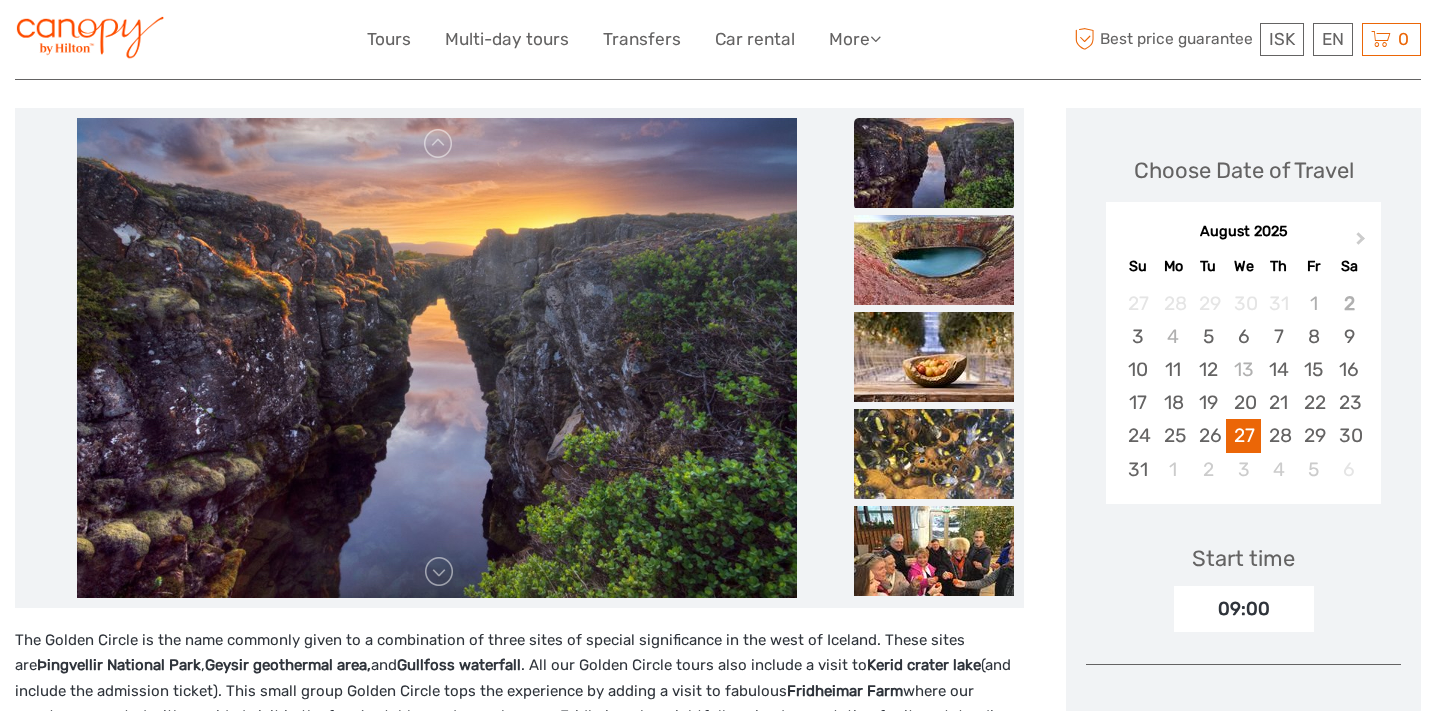 scroll, scrollTop: 0, scrollLeft: 0, axis: both 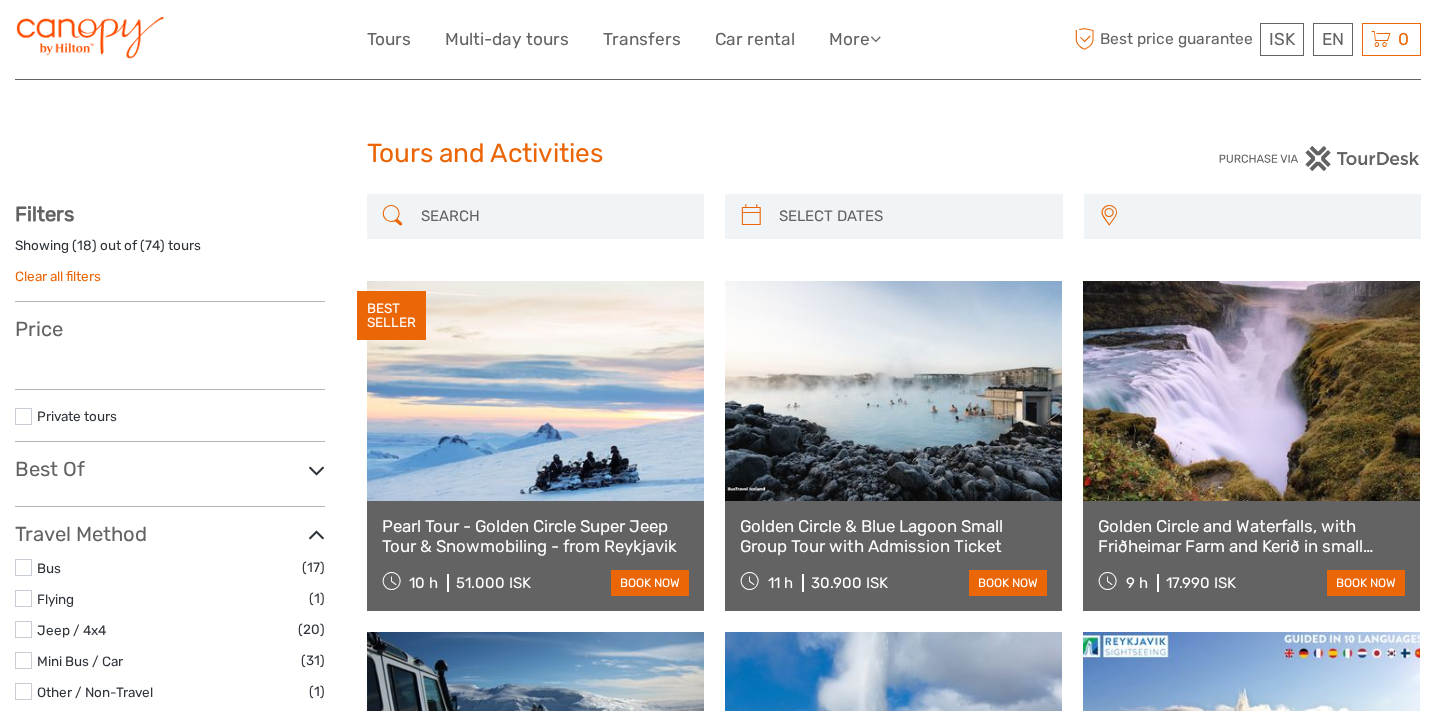 select 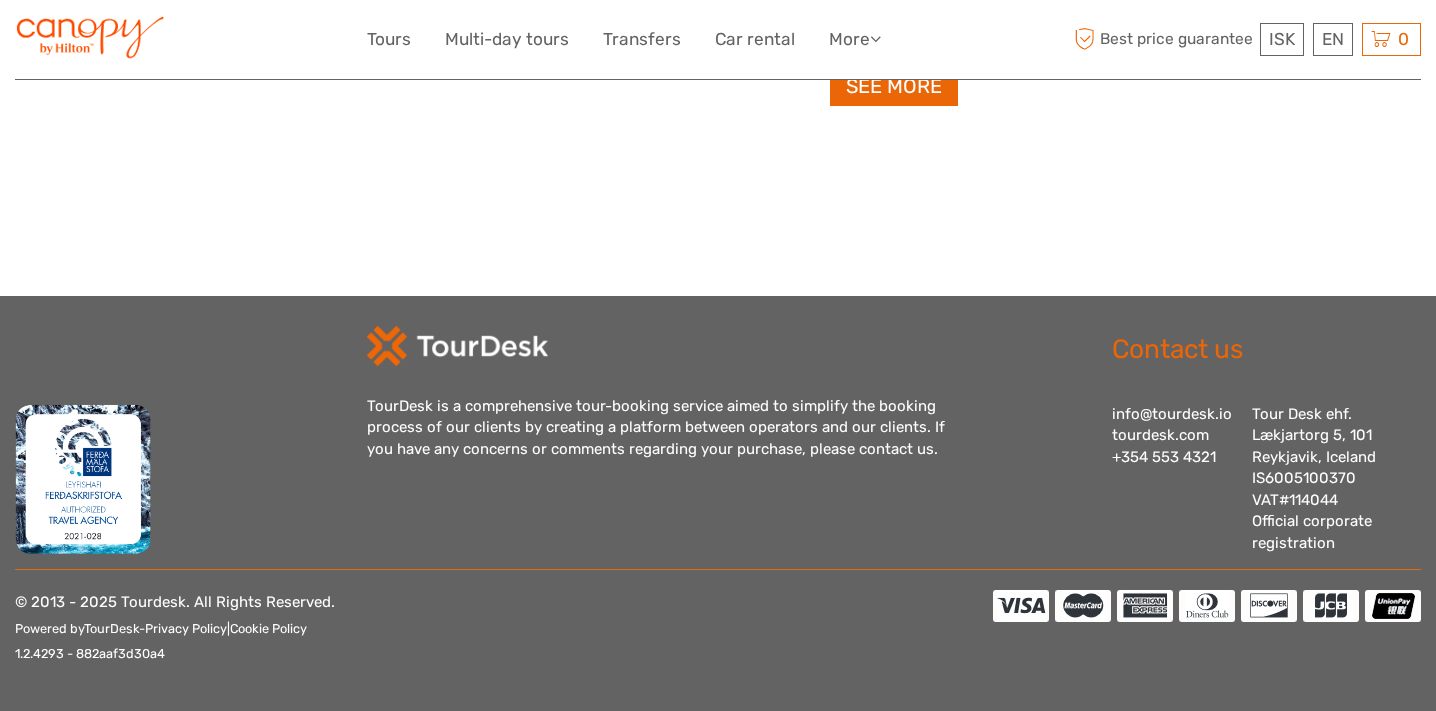 select 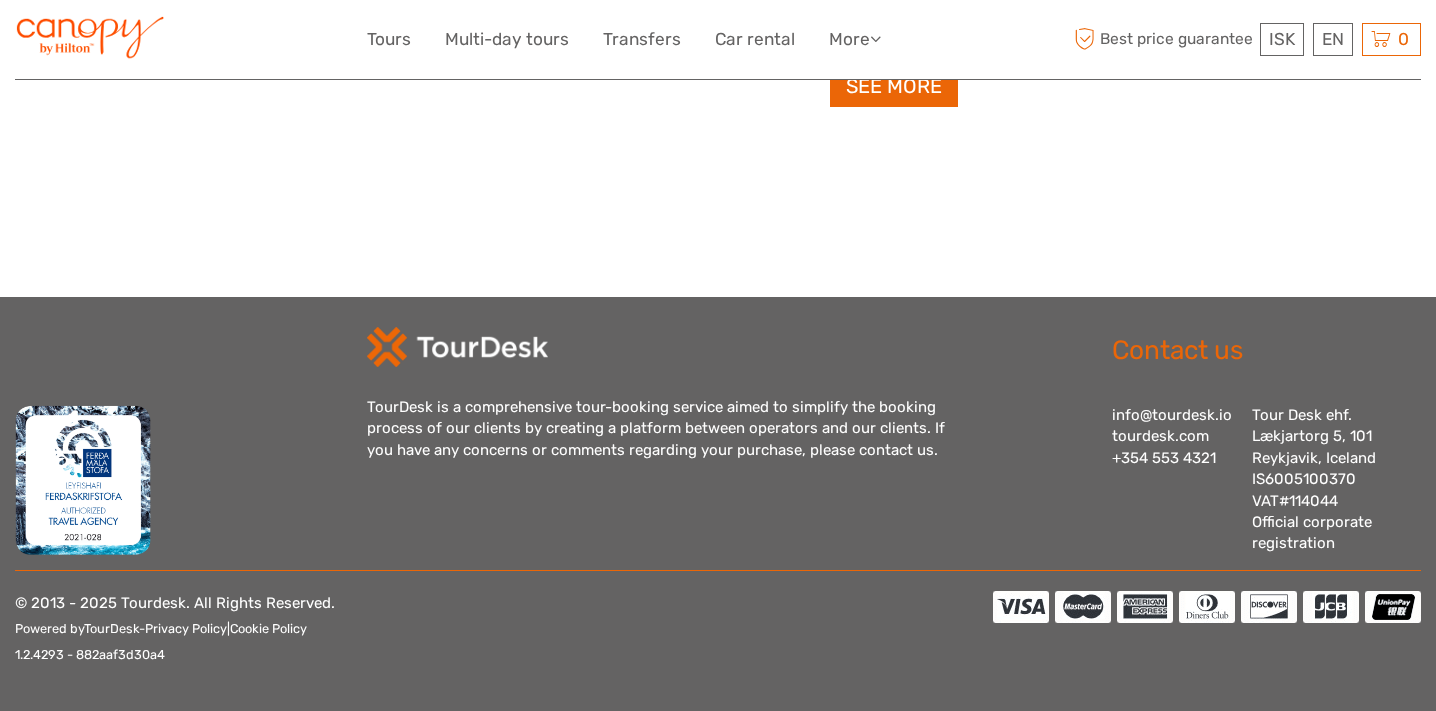 scroll, scrollTop: 0, scrollLeft: 0, axis: both 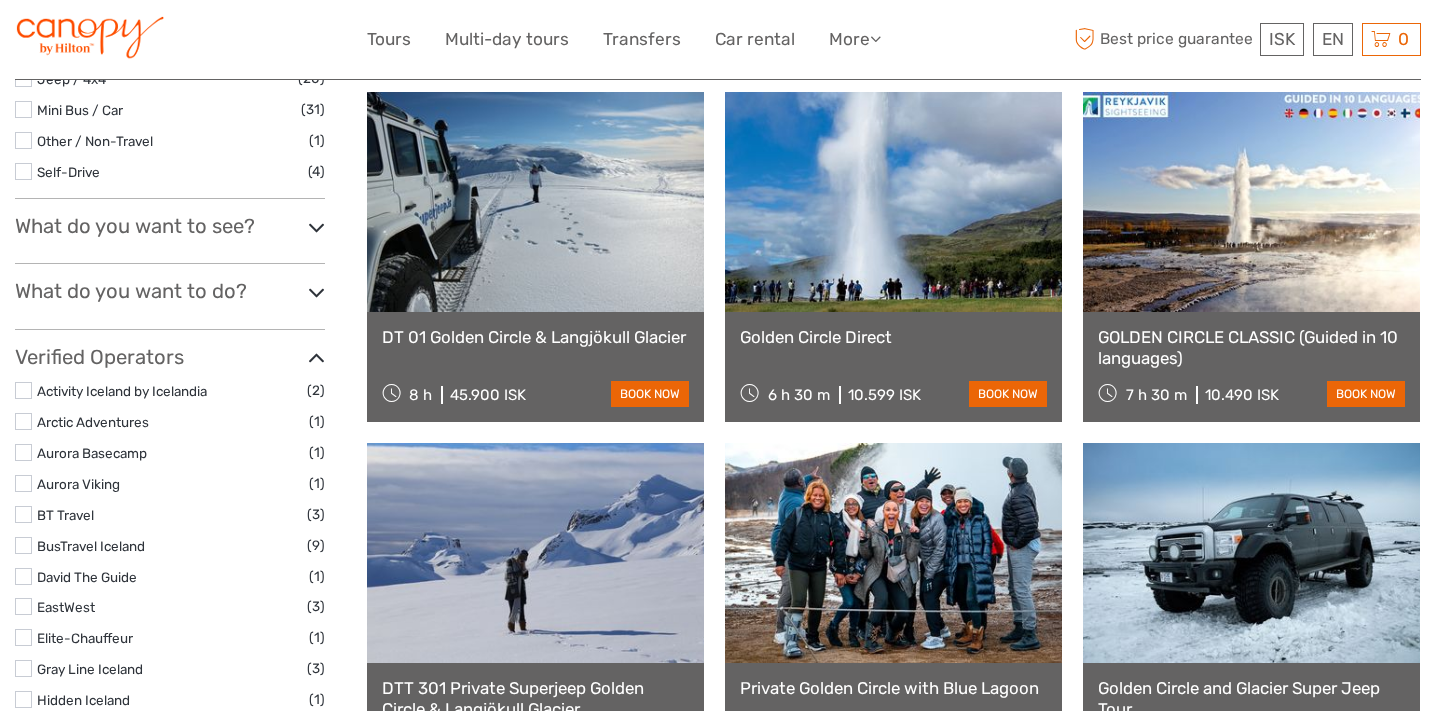 click on "What do you want to see?" at bounding box center [170, 226] 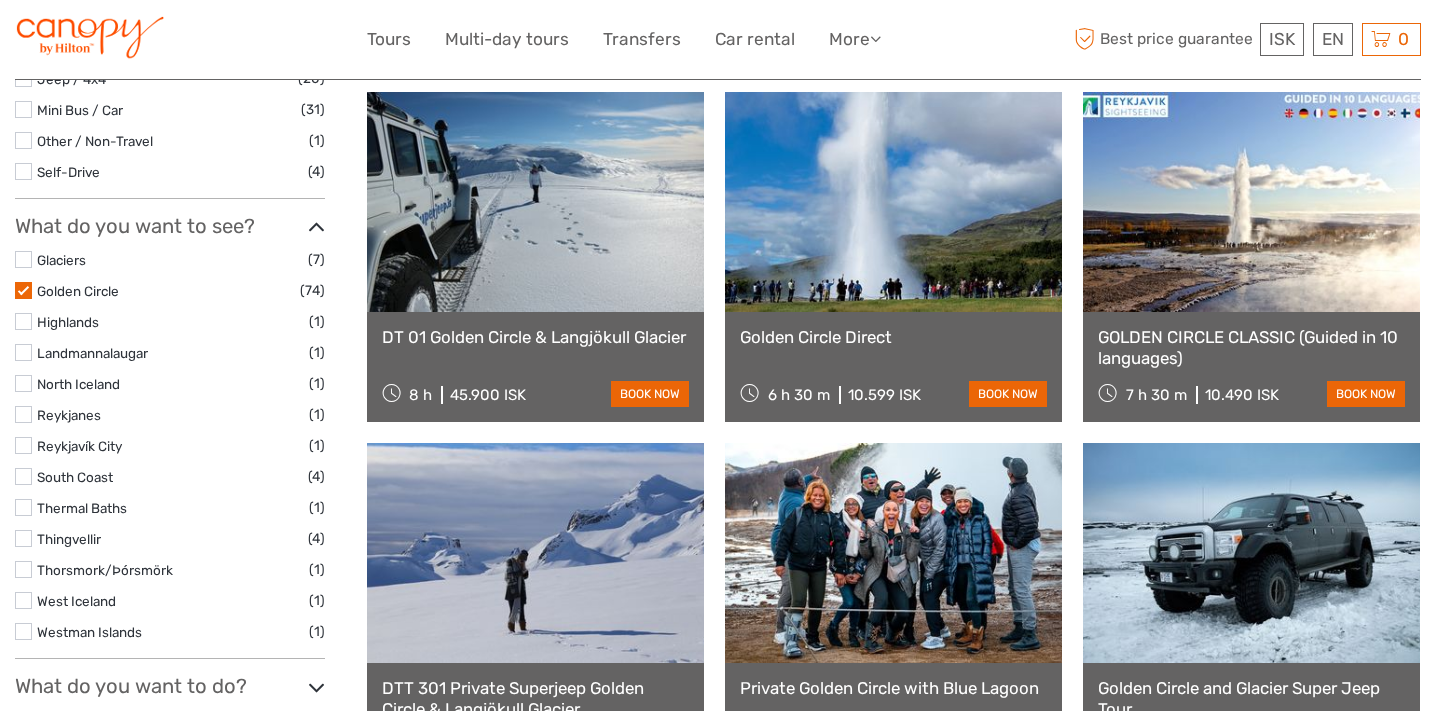 click on "What do you want to see?" at bounding box center (170, 226) 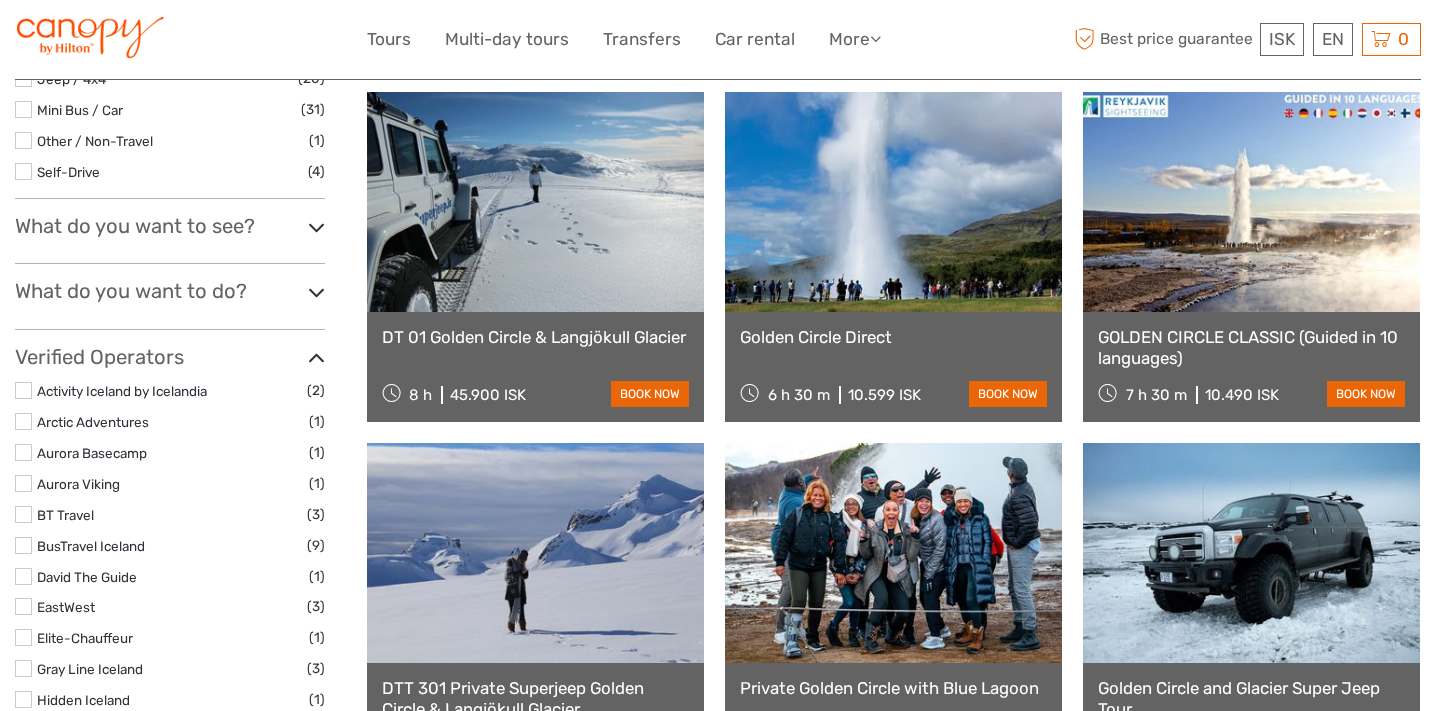 click on "What do you want to do?" at bounding box center [170, 291] 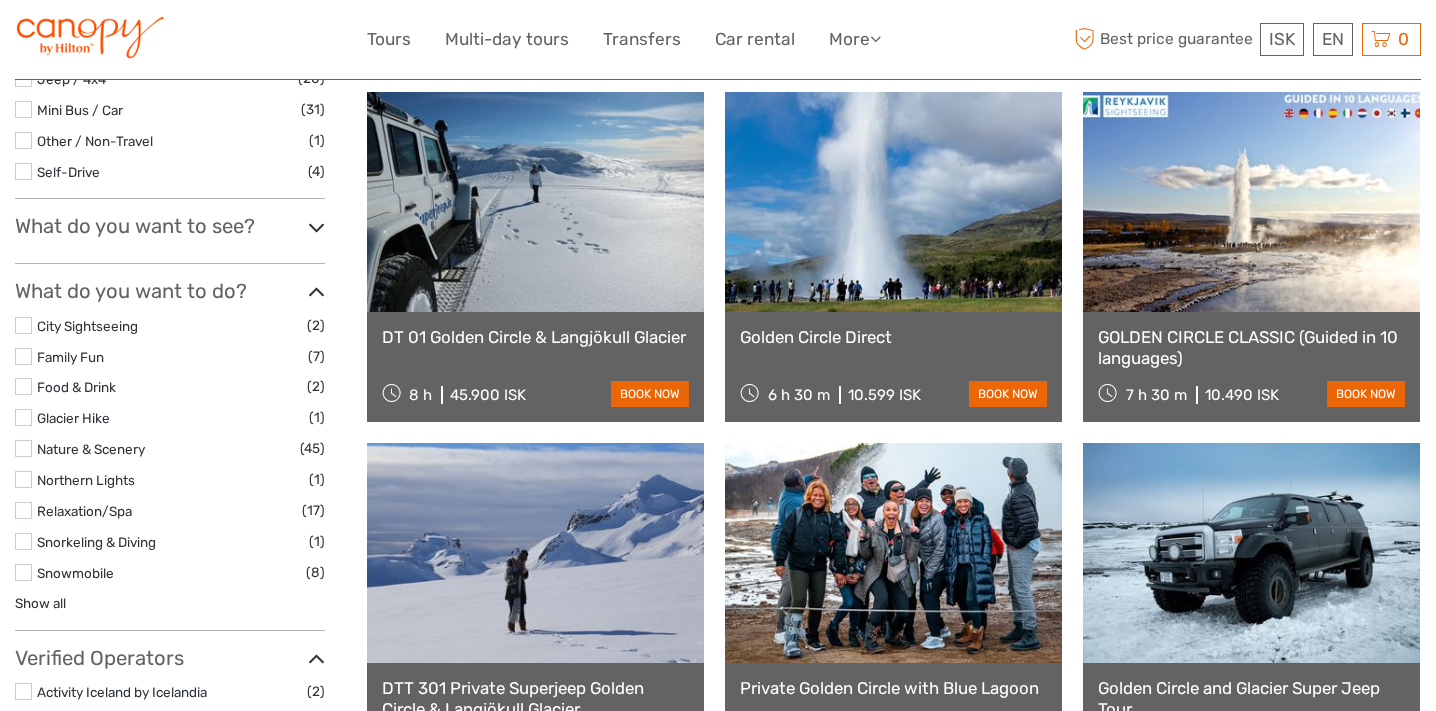 click at bounding box center [23, 510] 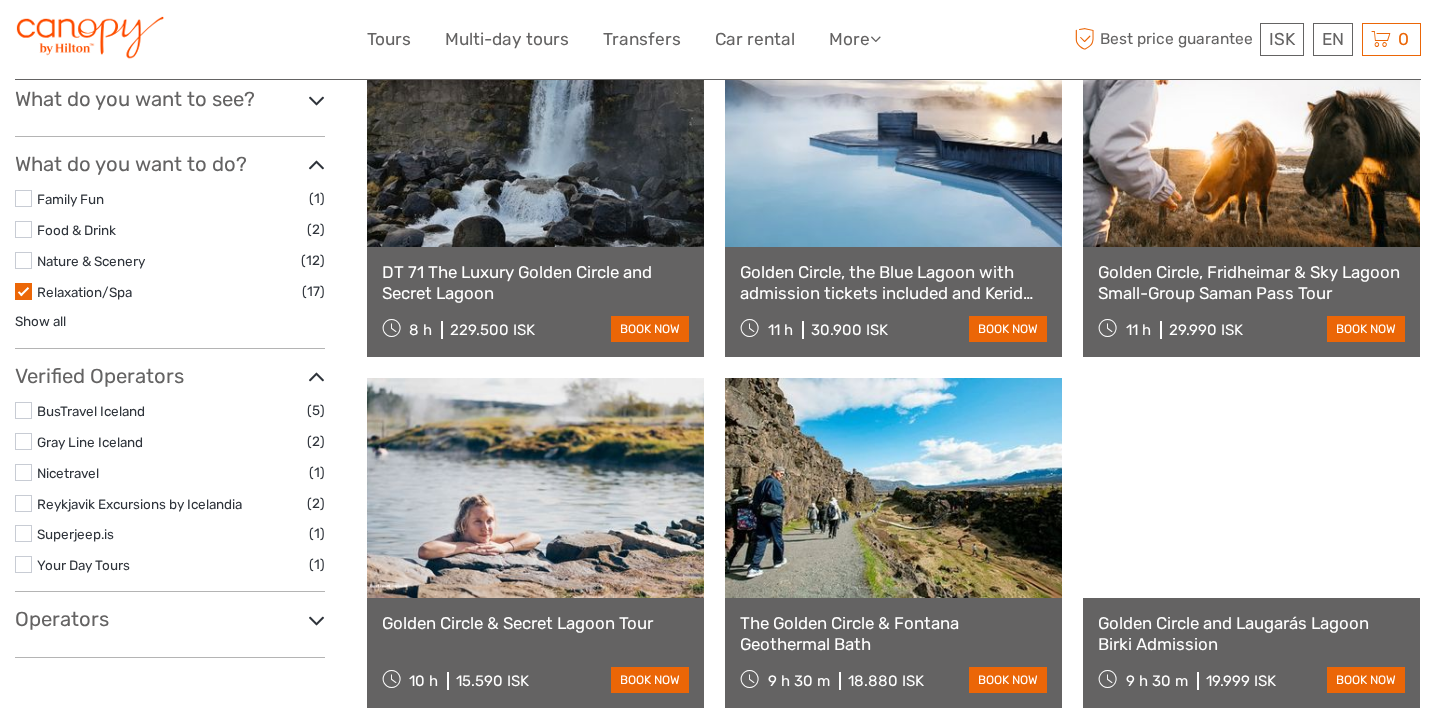 scroll, scrollTop: 650, scrollLeft: 0, axis: vertical 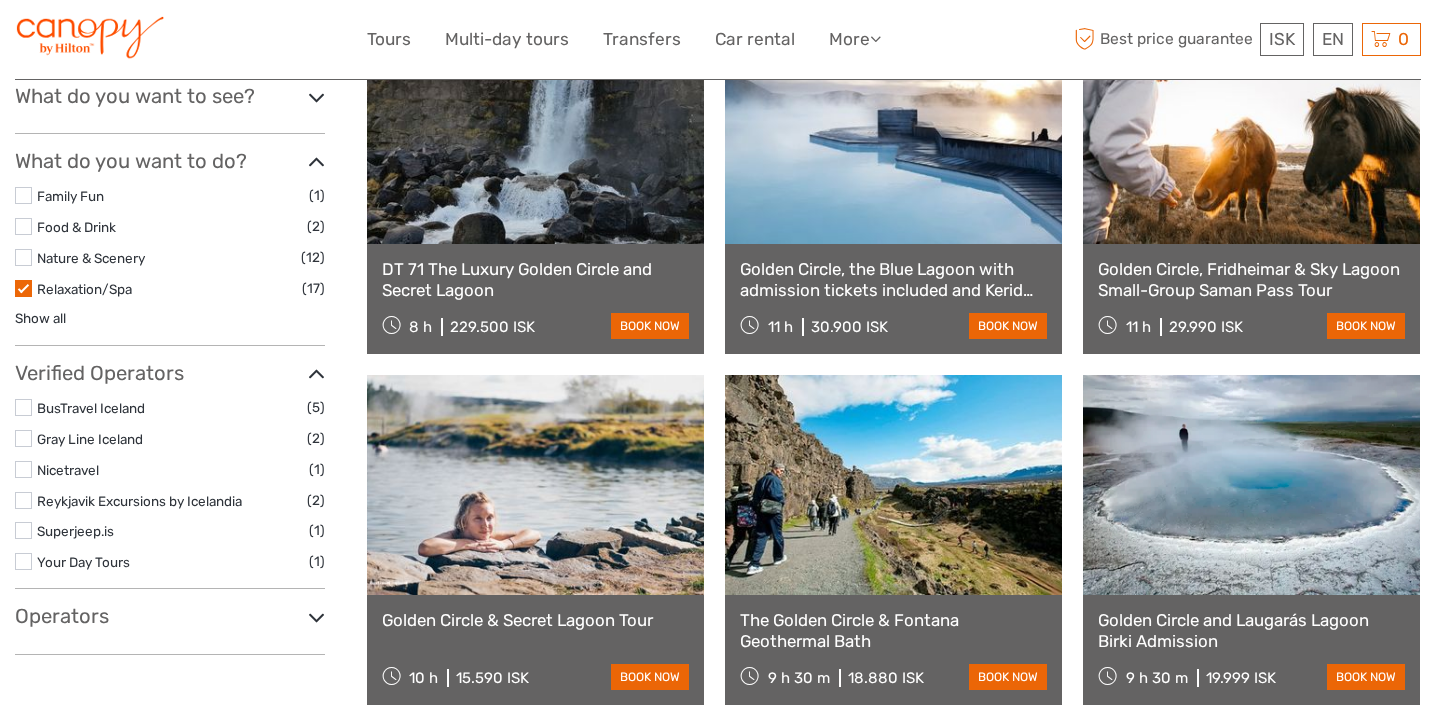 click on "DT 71 The Luxury Golden Circle and Secret Lagoon" at bounding box center [535, 279] 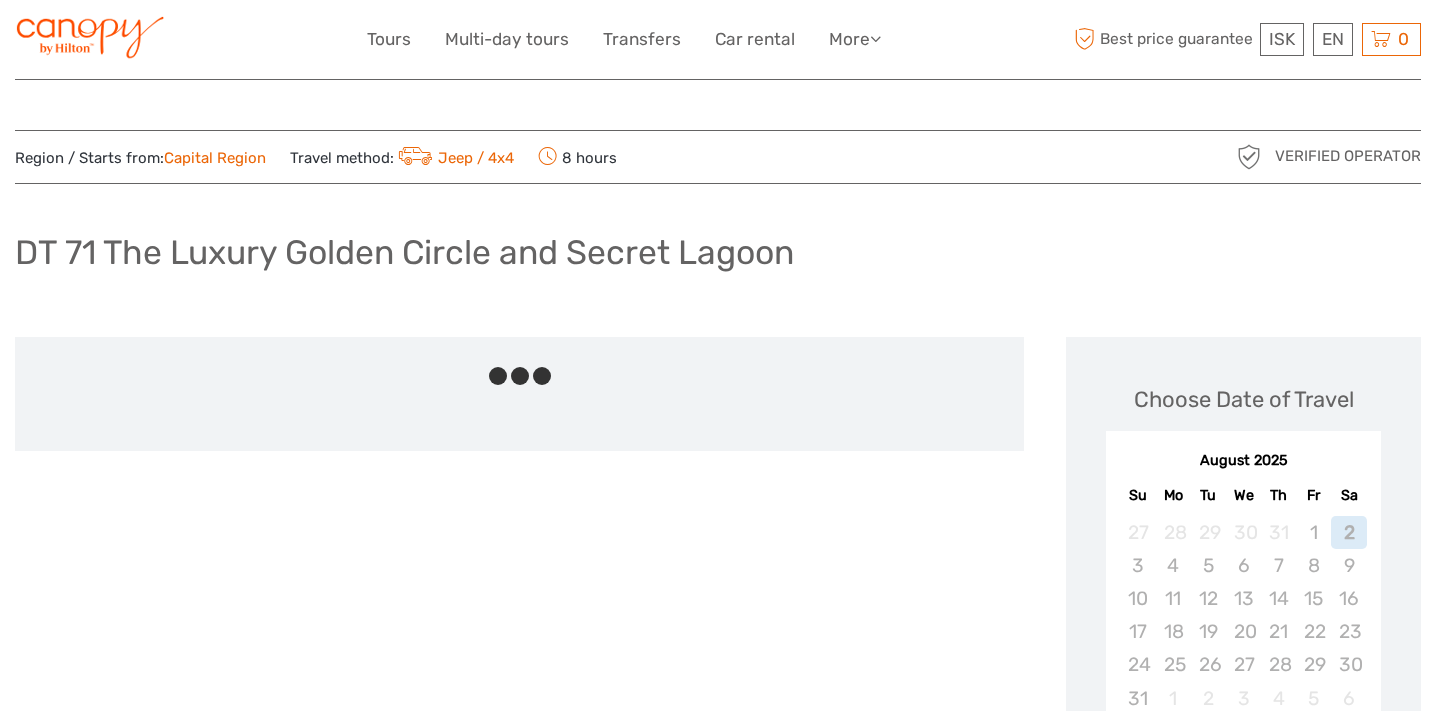 scroll, scrollTop: 0, scrollLeft: 0, axis: both 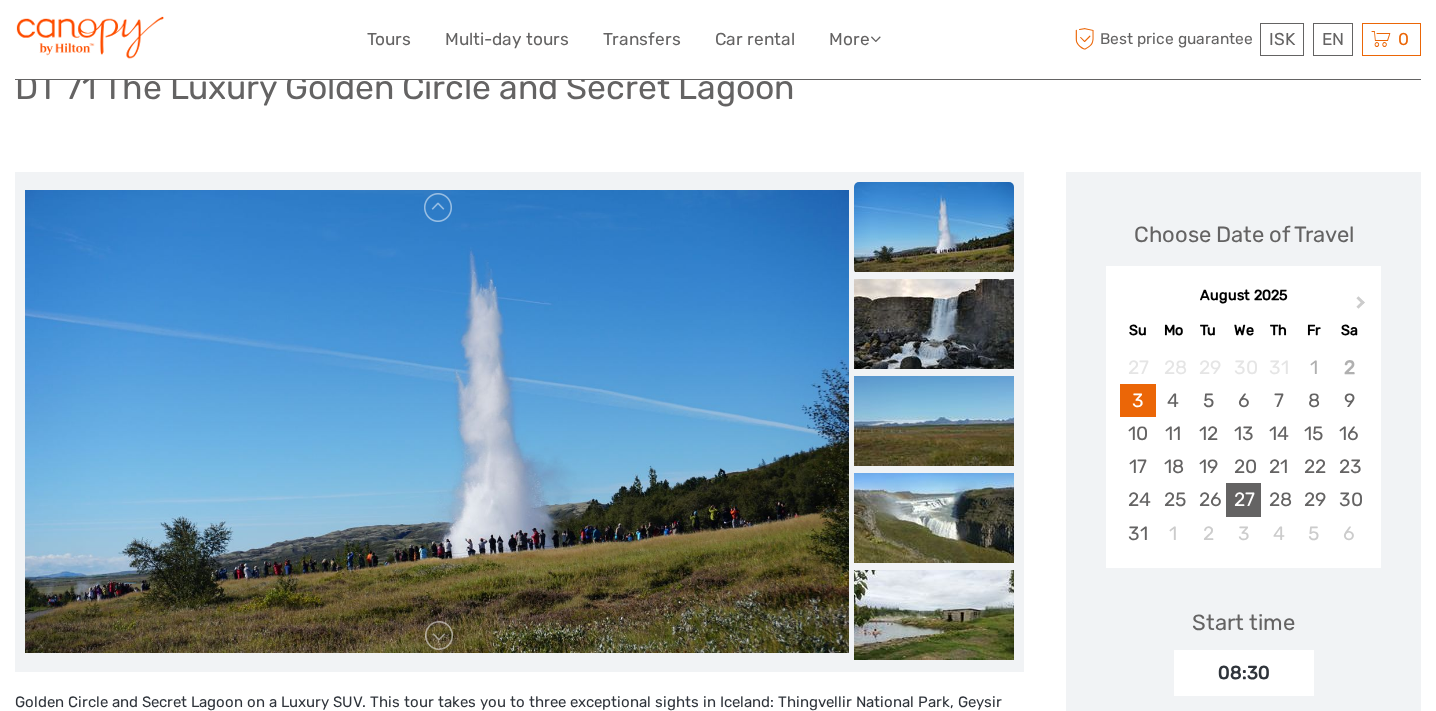 click on "27" at bounding box center (1243, 499) 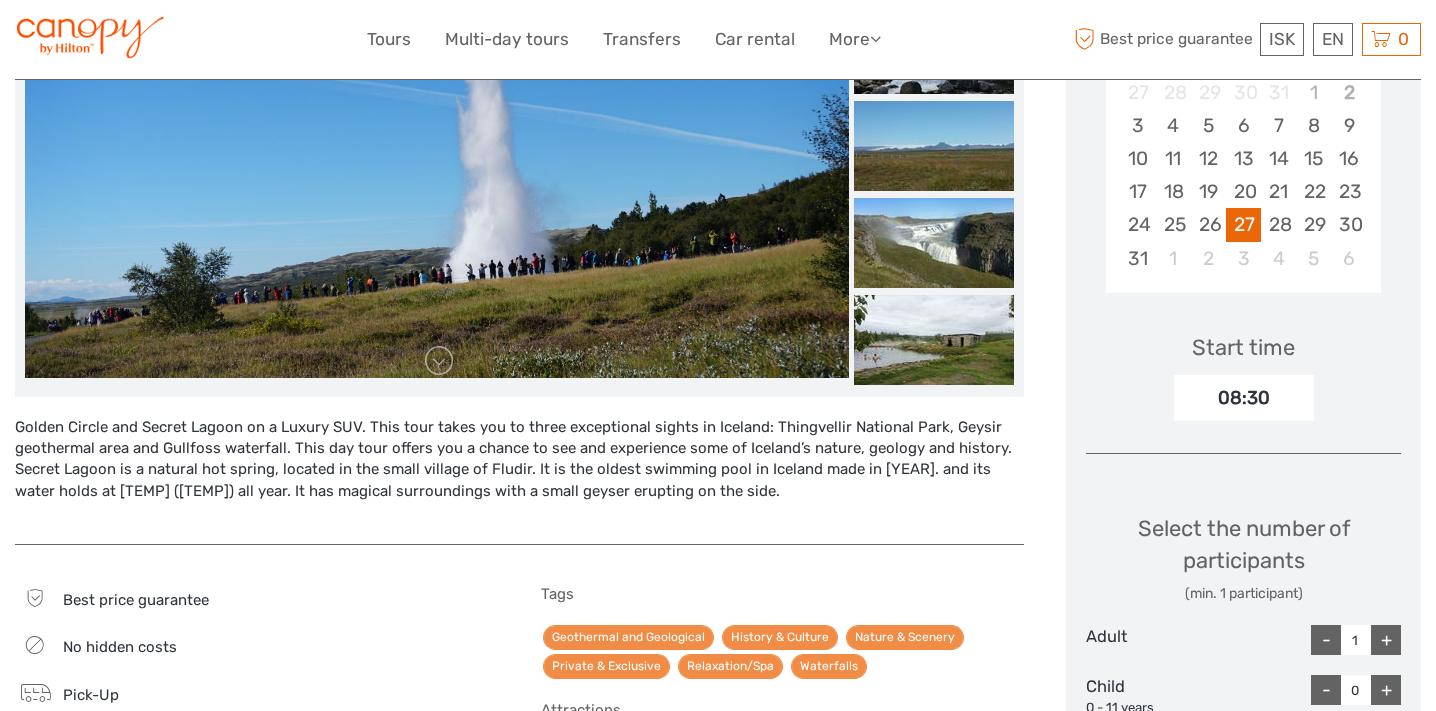 scroll, scrollTop: 421, scrollLeft: 0, axis: vertical 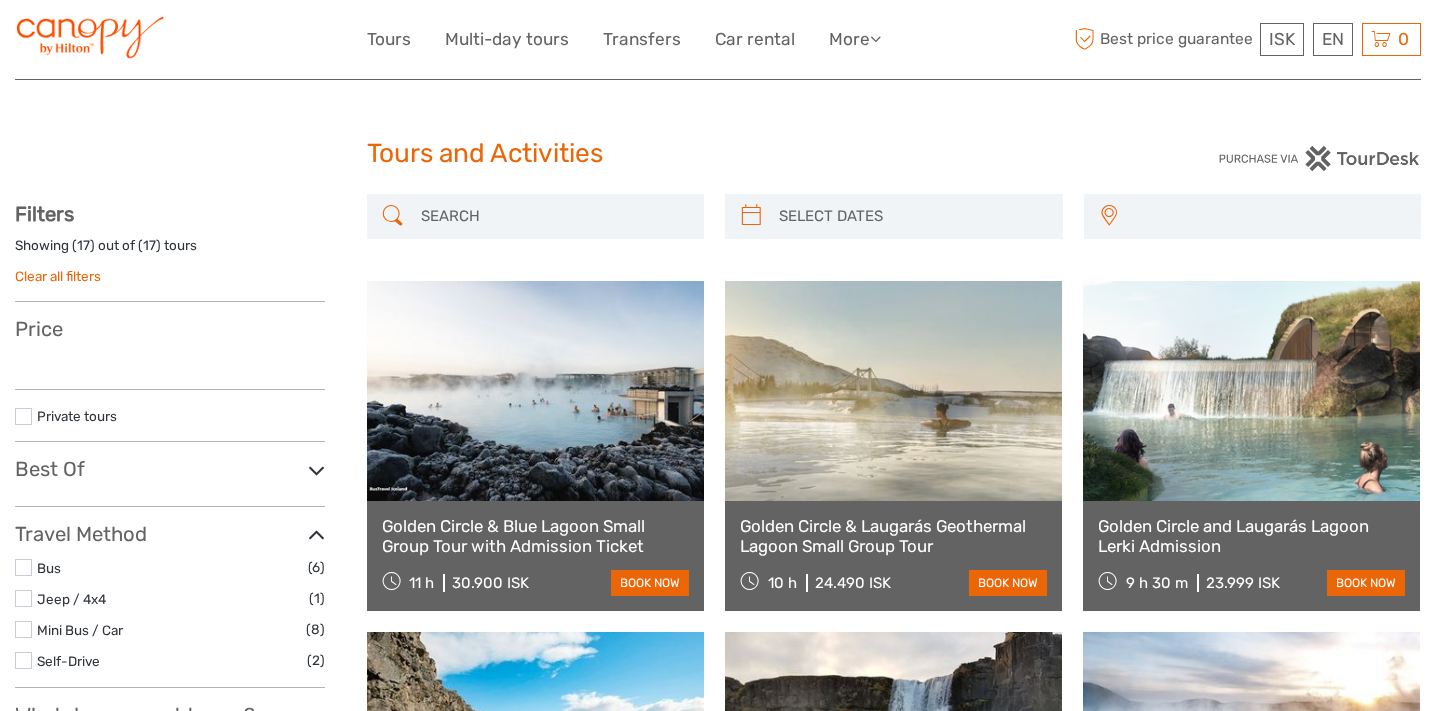 select 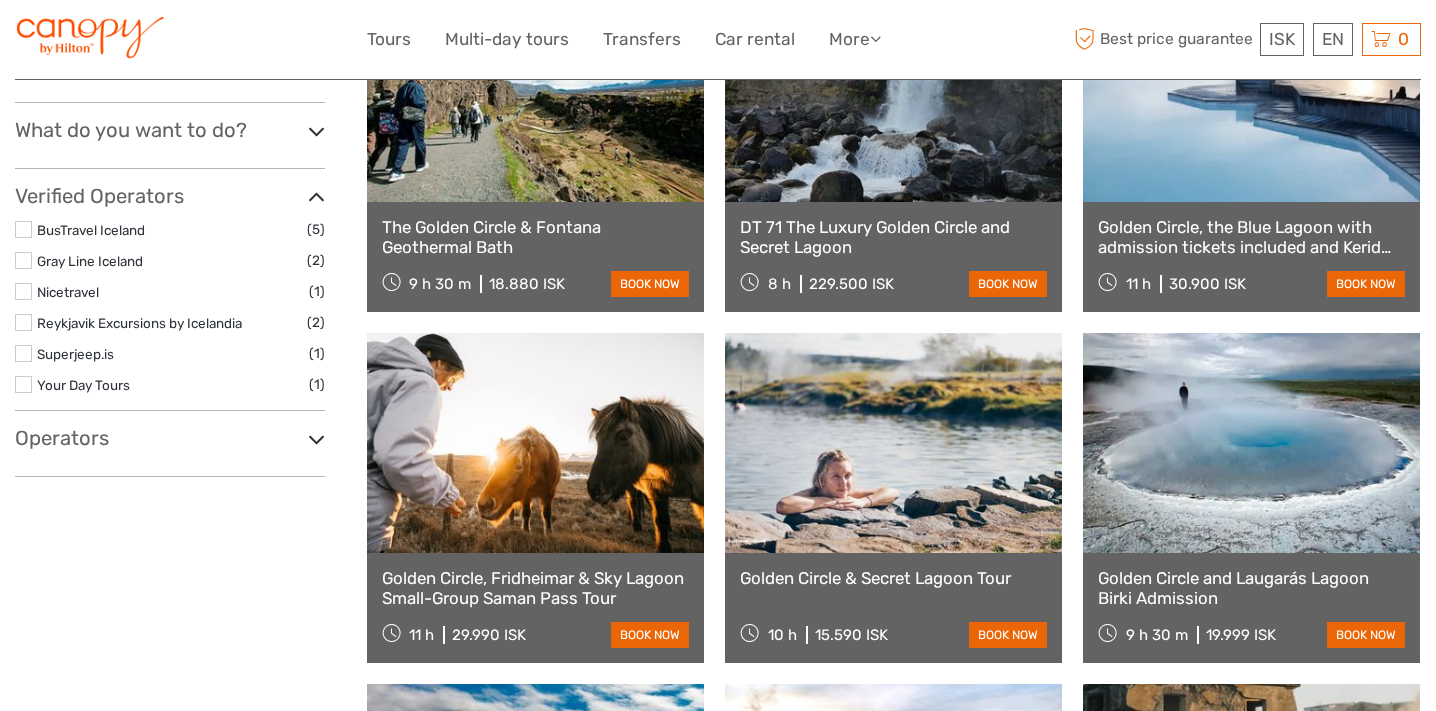 select 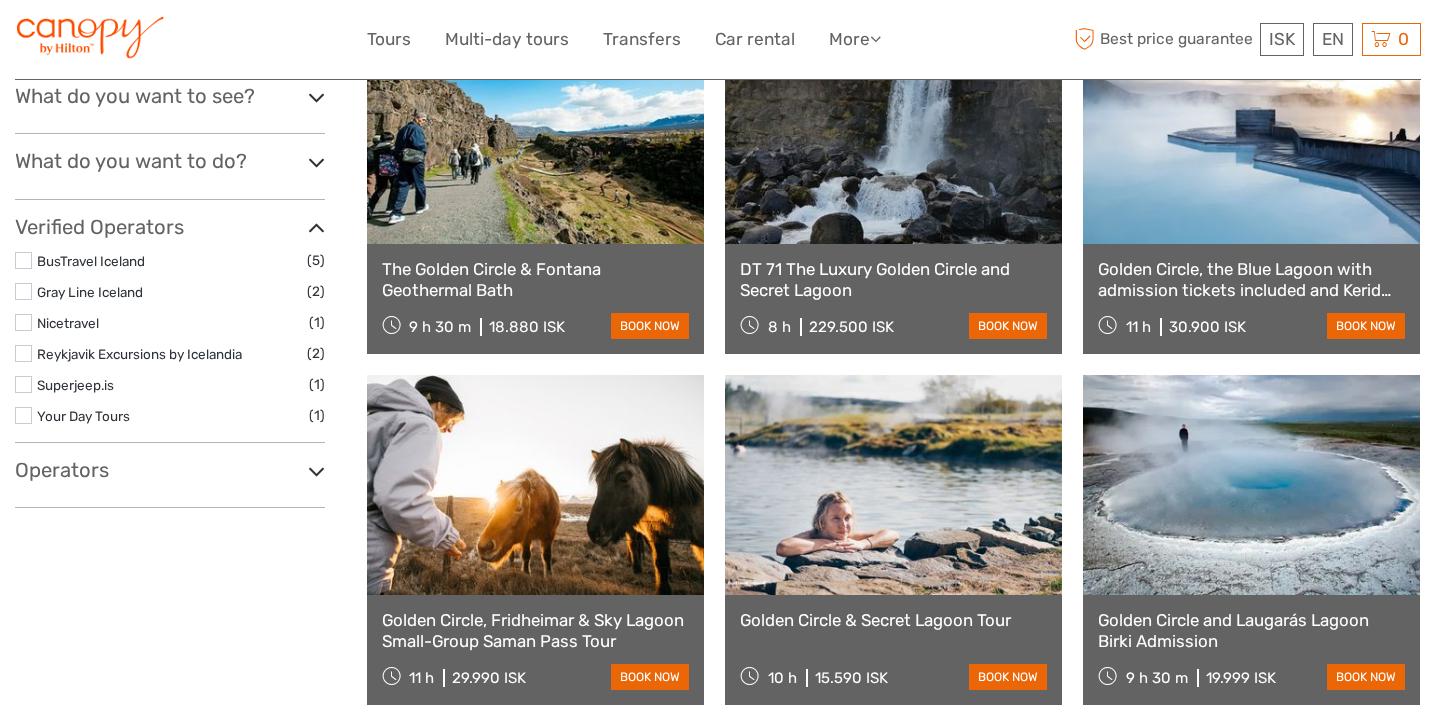 scroll, scrollTop: 0, scrollLeft: 0, axis: both 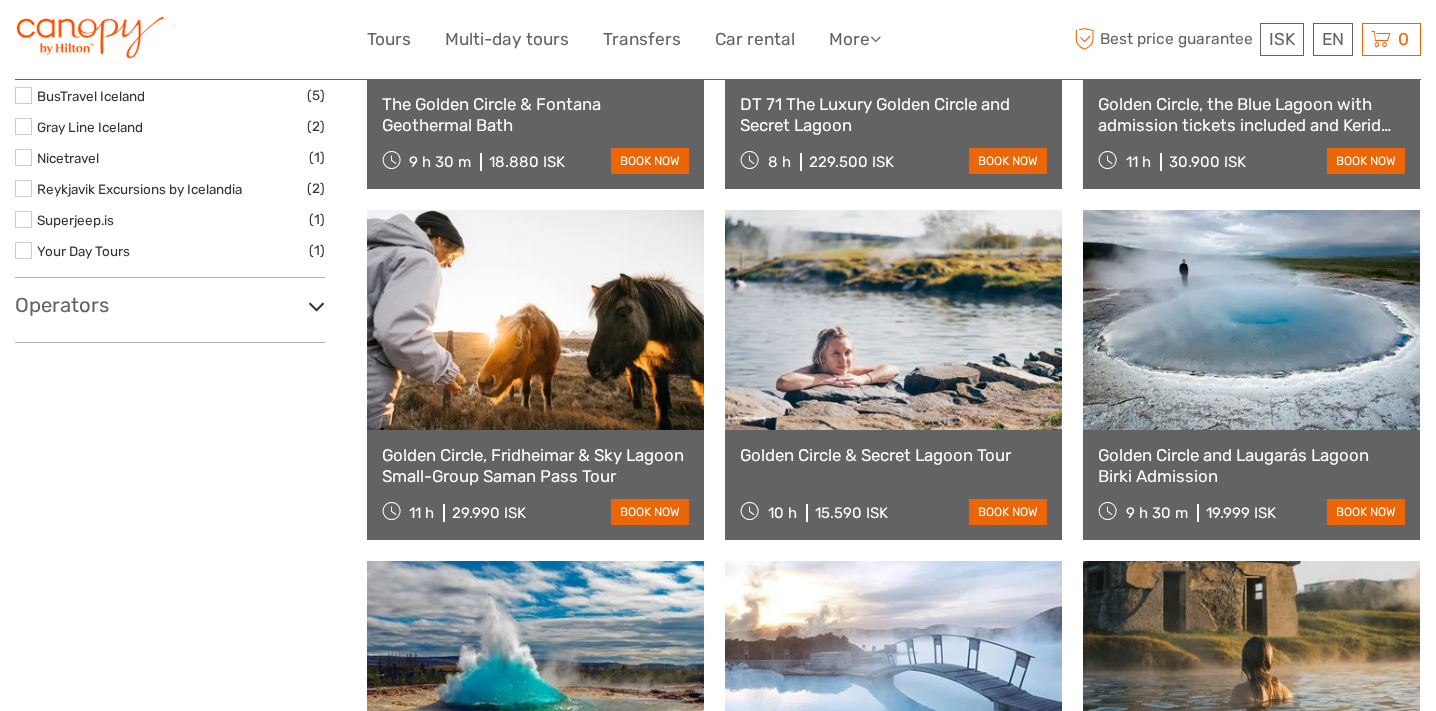 click on "Operators" at bounding box center (170, 305) 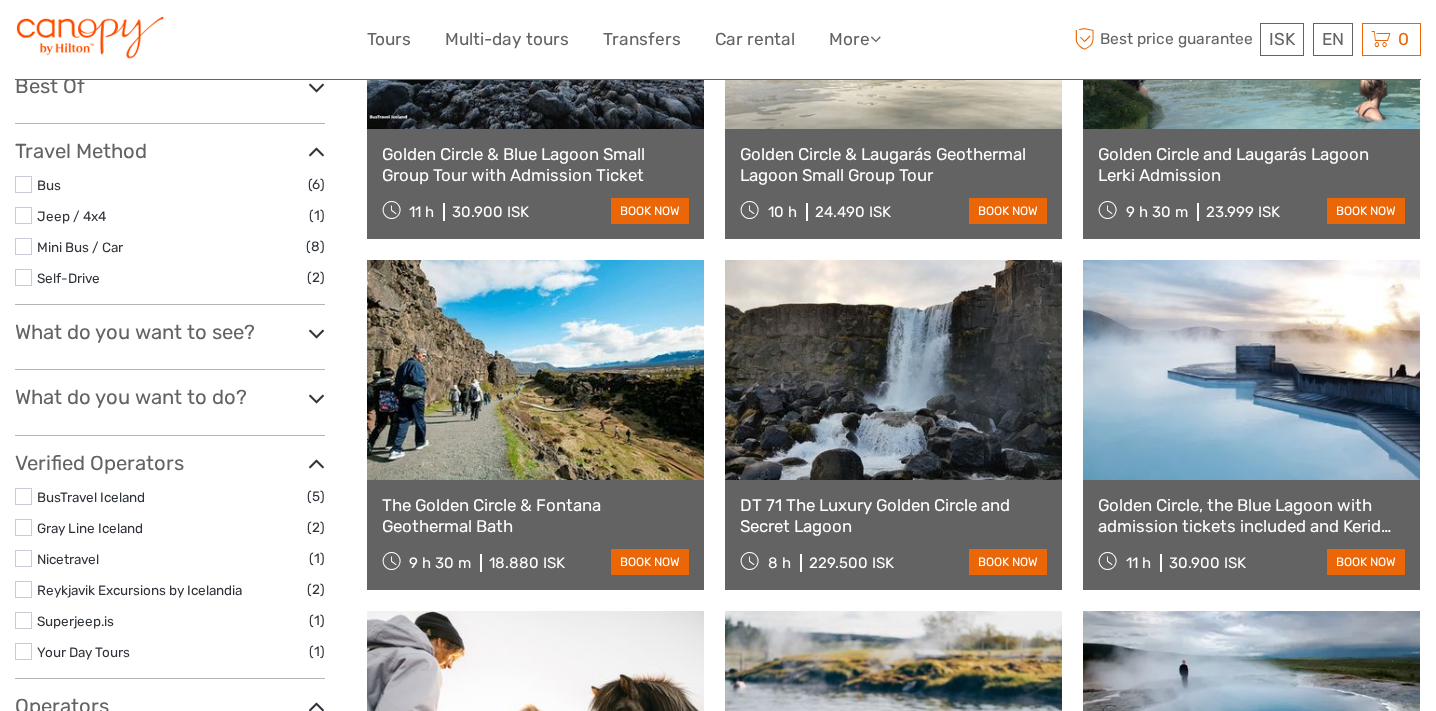 scroll, scrollTop: 417, scrollLeft: 0, axis: vertical 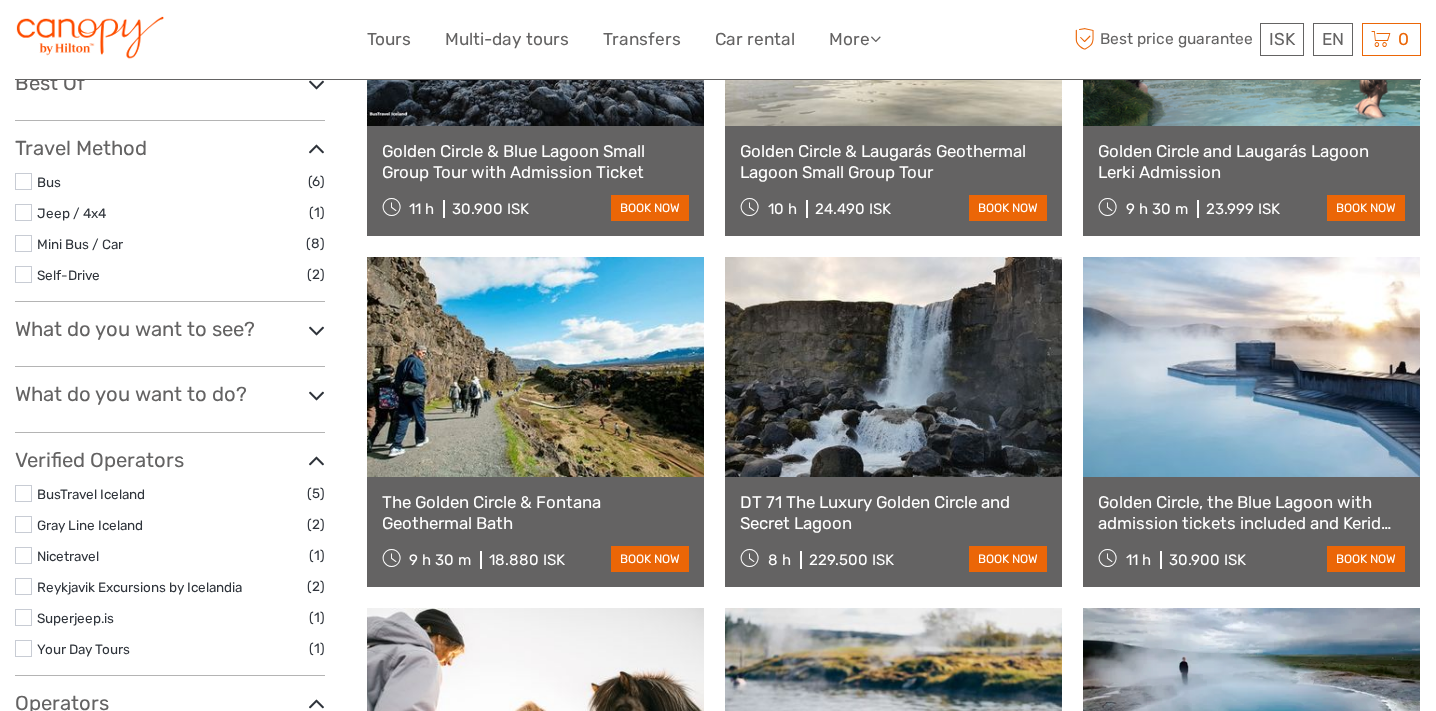 click on "The Golden Circle & Fontana Geothermal Bath" at bounding box center [535, 512] 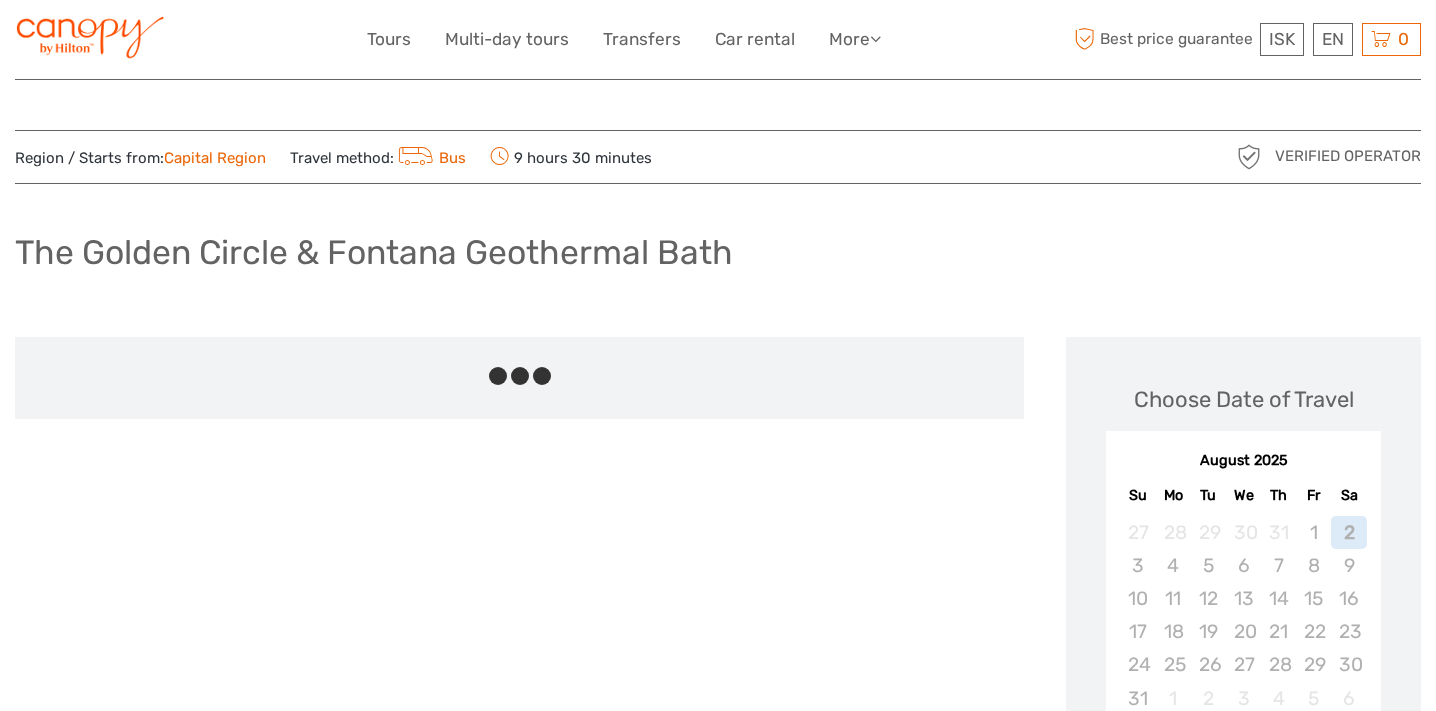 scroll, scrollTop: 0, scrollLeft: 0, axis: both 